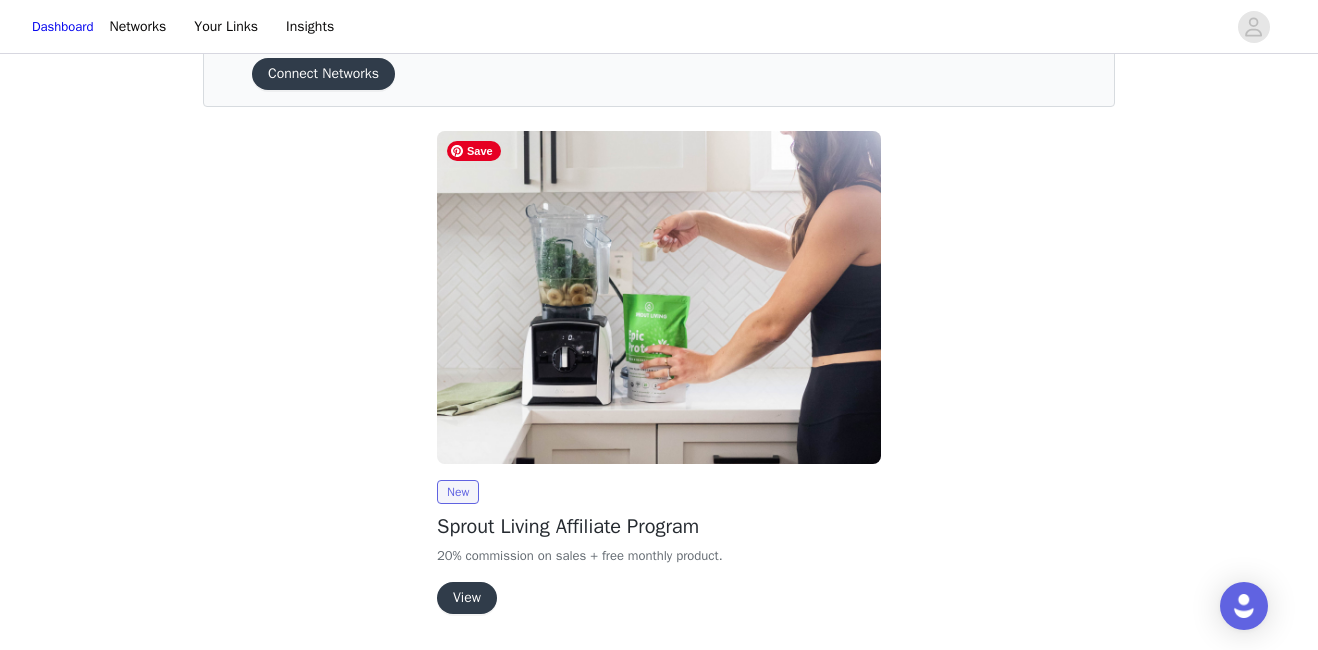 scroll, scrollTop: 157, scrollLeft: 0, axis: vertical 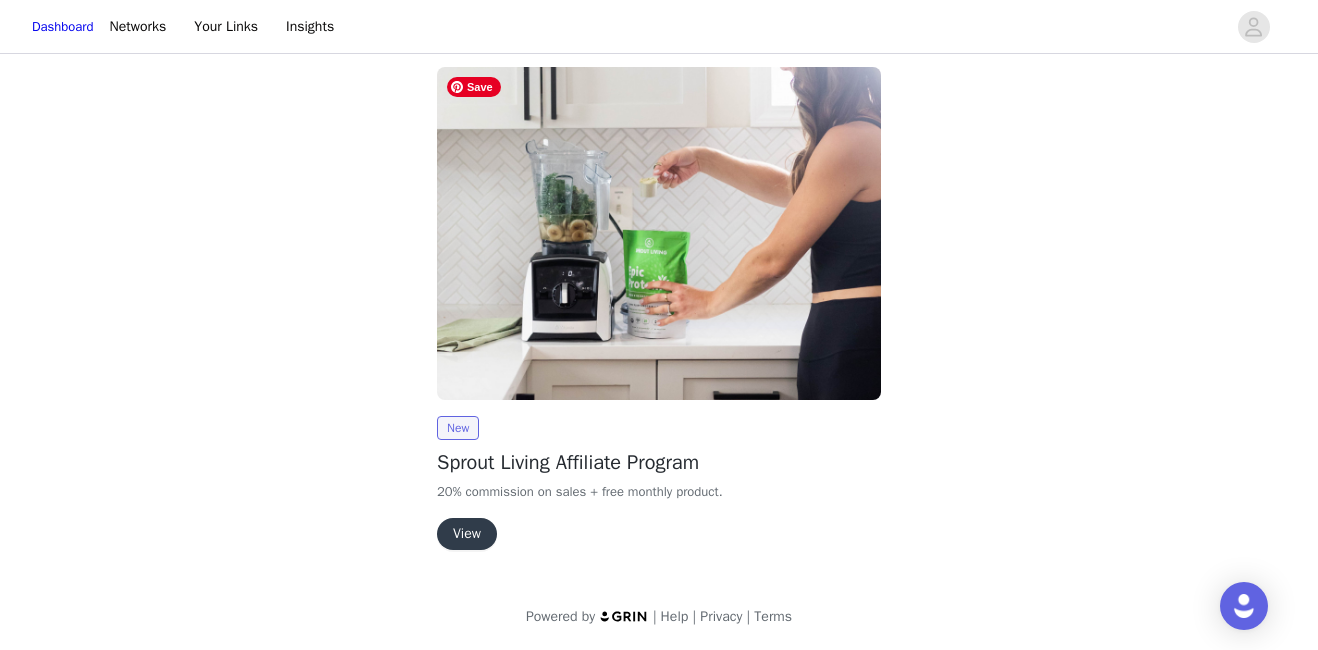click on "View" at bounding box center (467, 534) 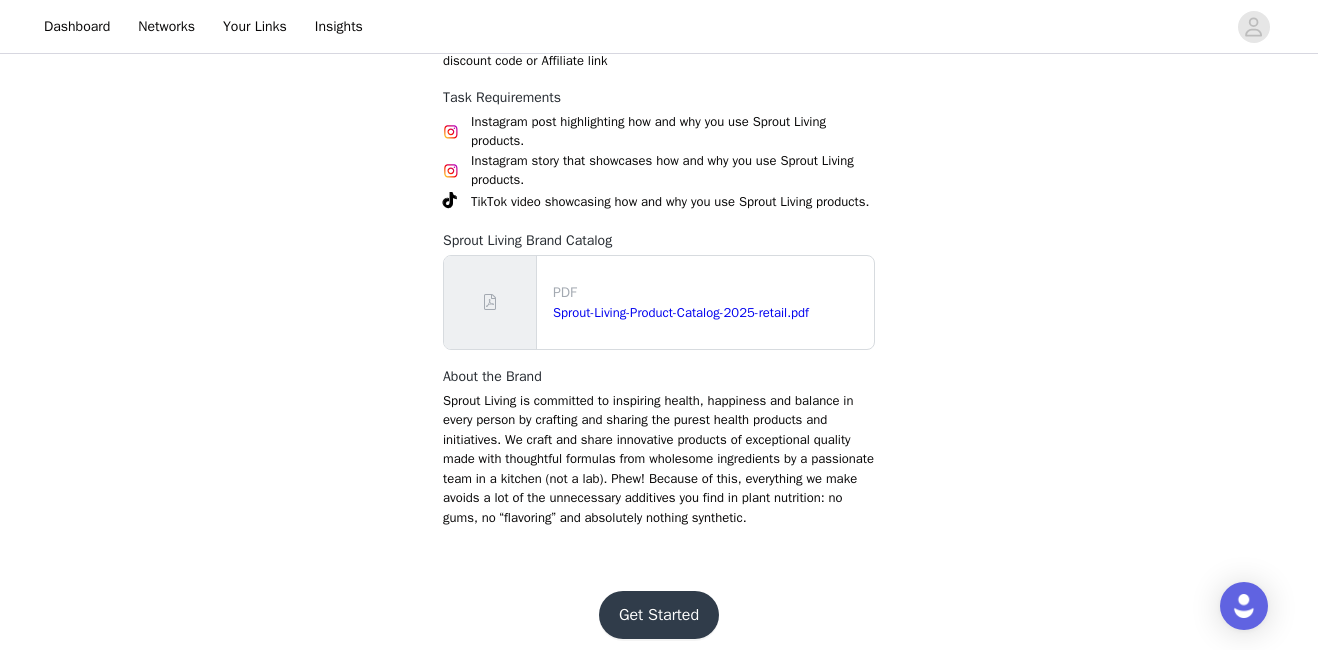scroll, scrollTop: 648, scrollLeft: 0, axis: vertical 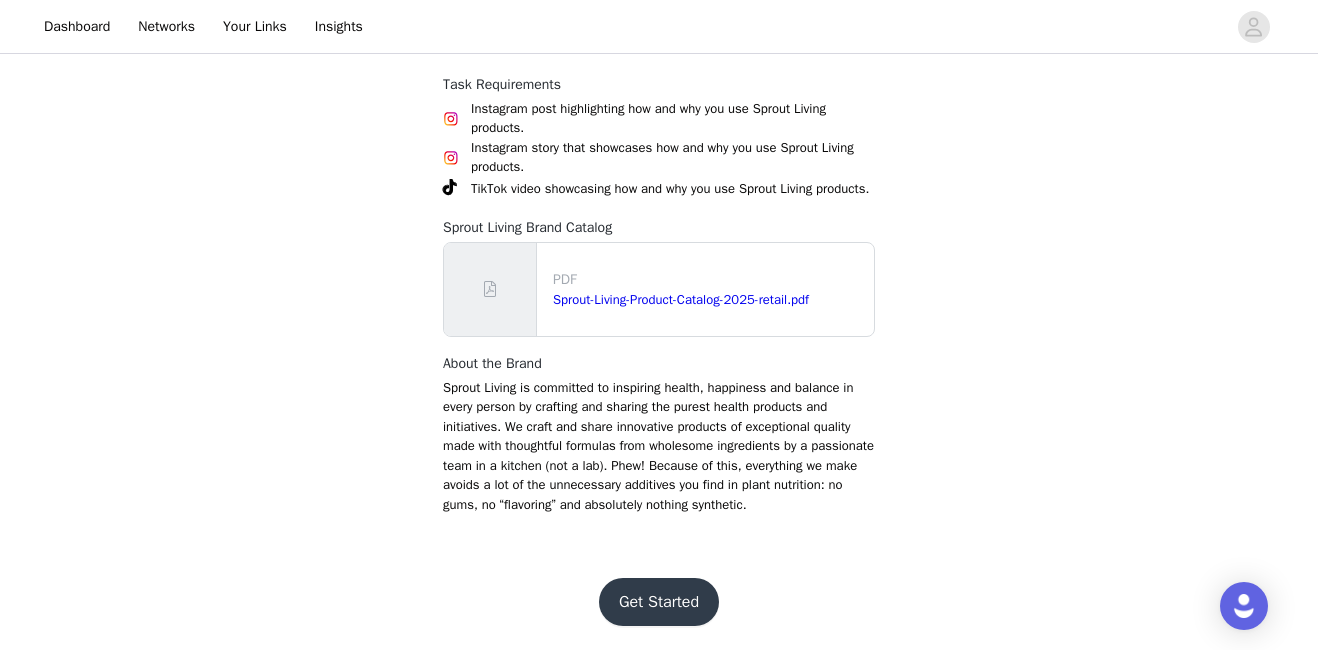 click on "Get Started" at bounding box center [659, 602] 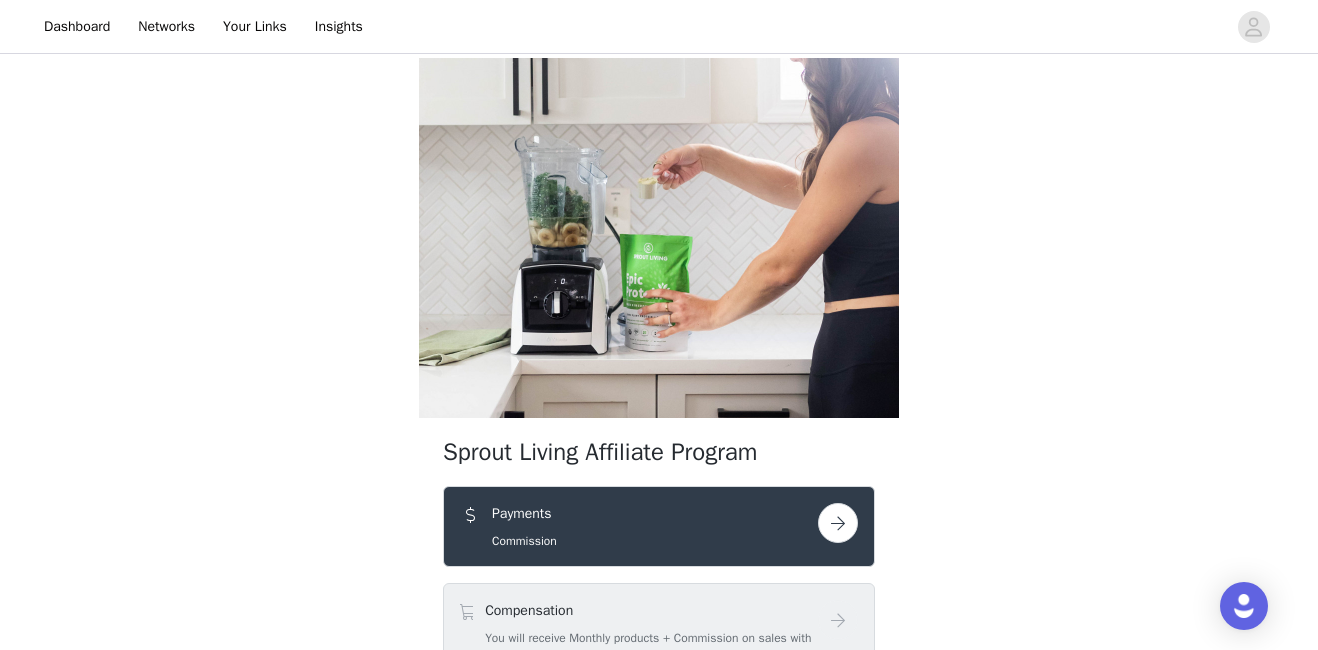 scroll, scrollTop: 4, scrollLeft: 0, axis: vertical 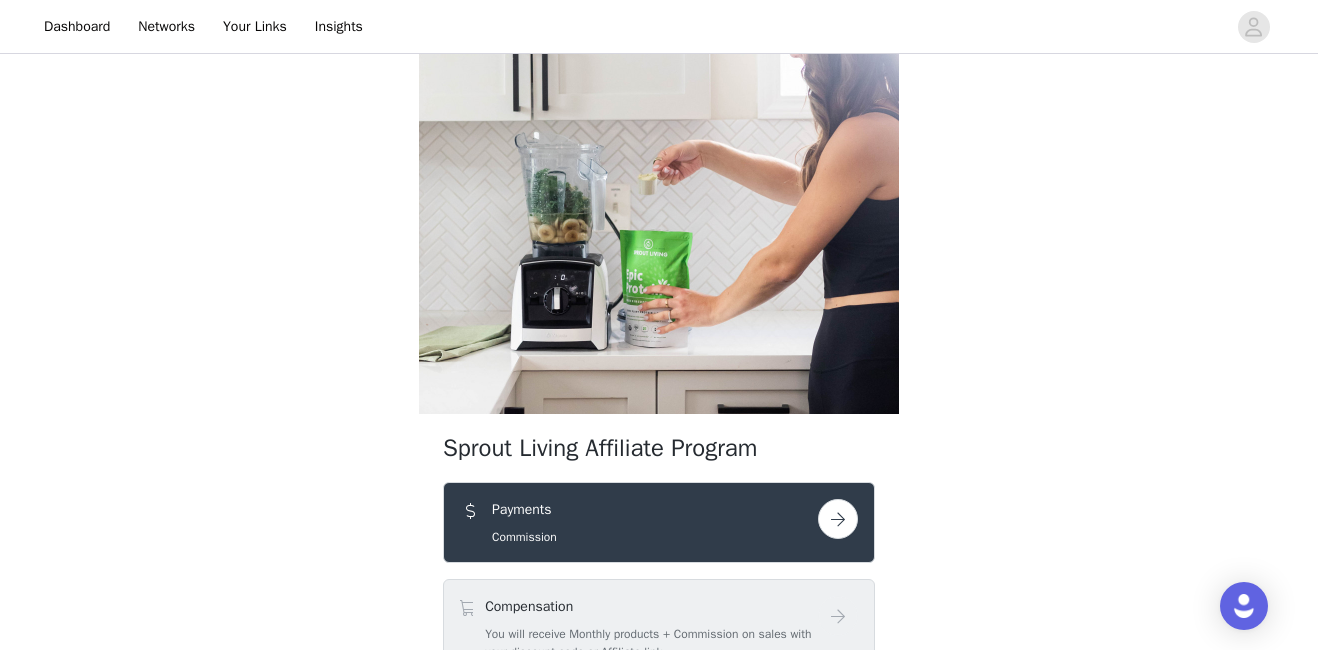 click at bounding box center (838, 519) 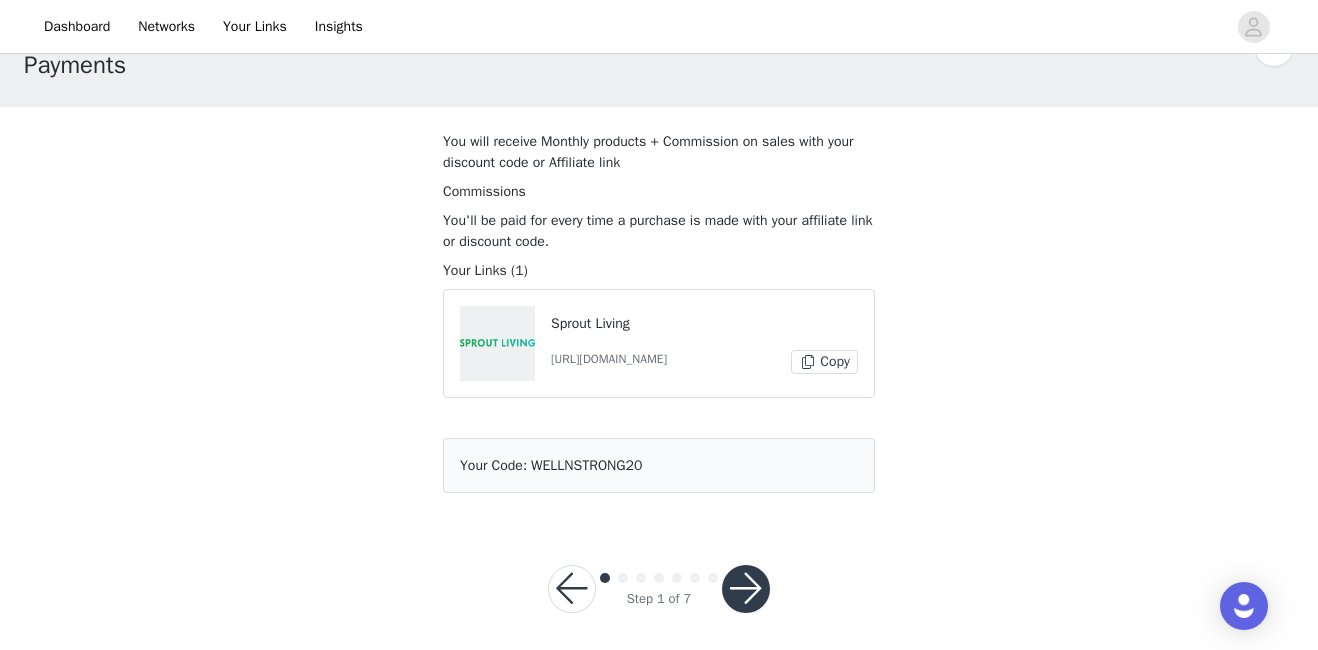 scroll, scrollTop: 65, scrollLeft: 0, axis: vertical 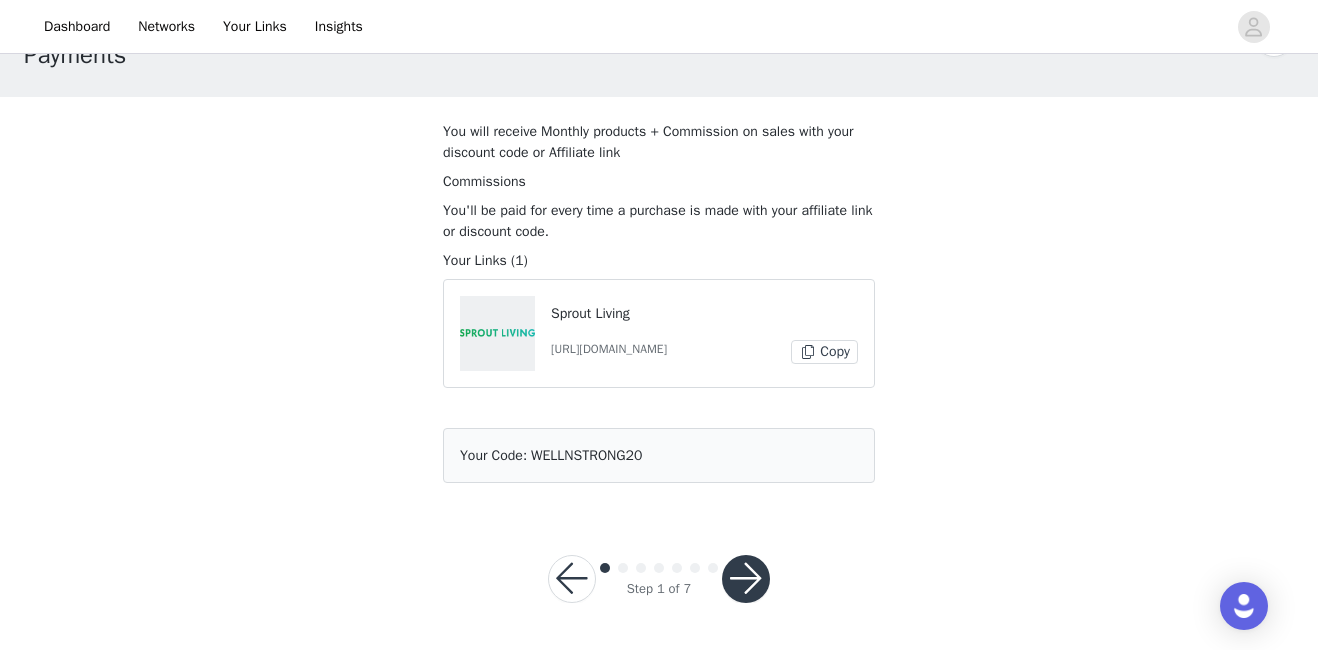 click at bounding box center [746, 579] 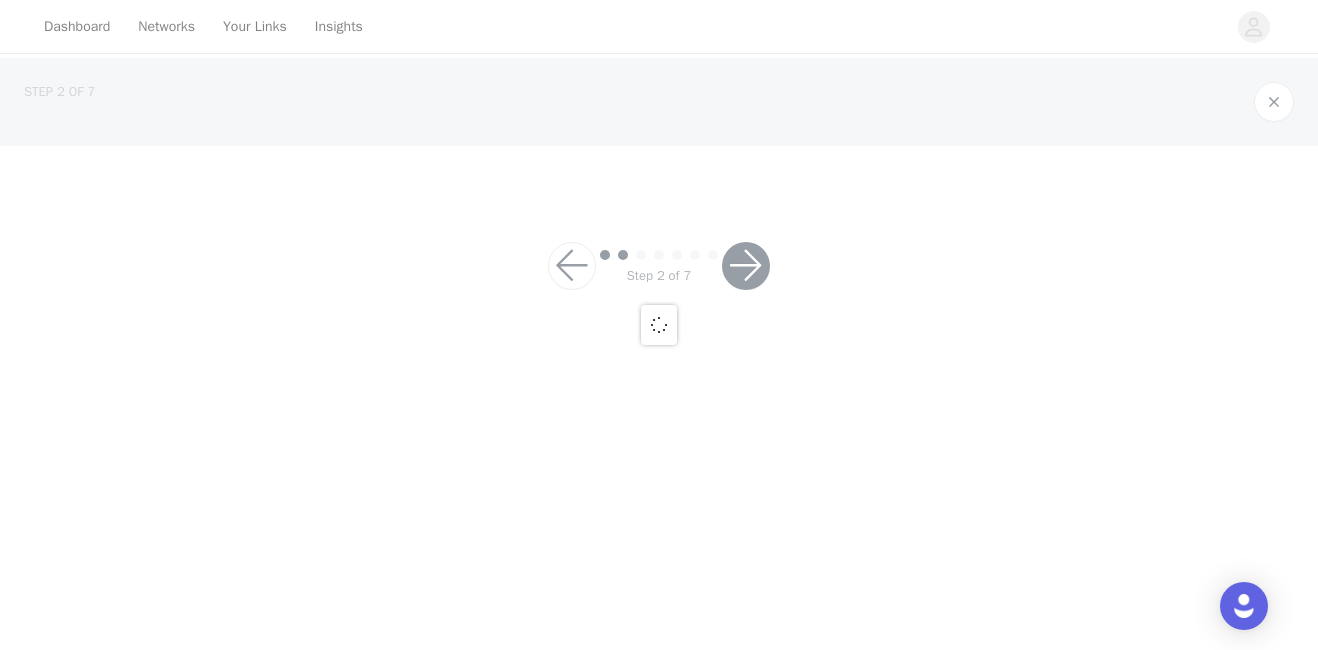 scroll, scrollTop: 0, scrollLeft: 0, axis: both 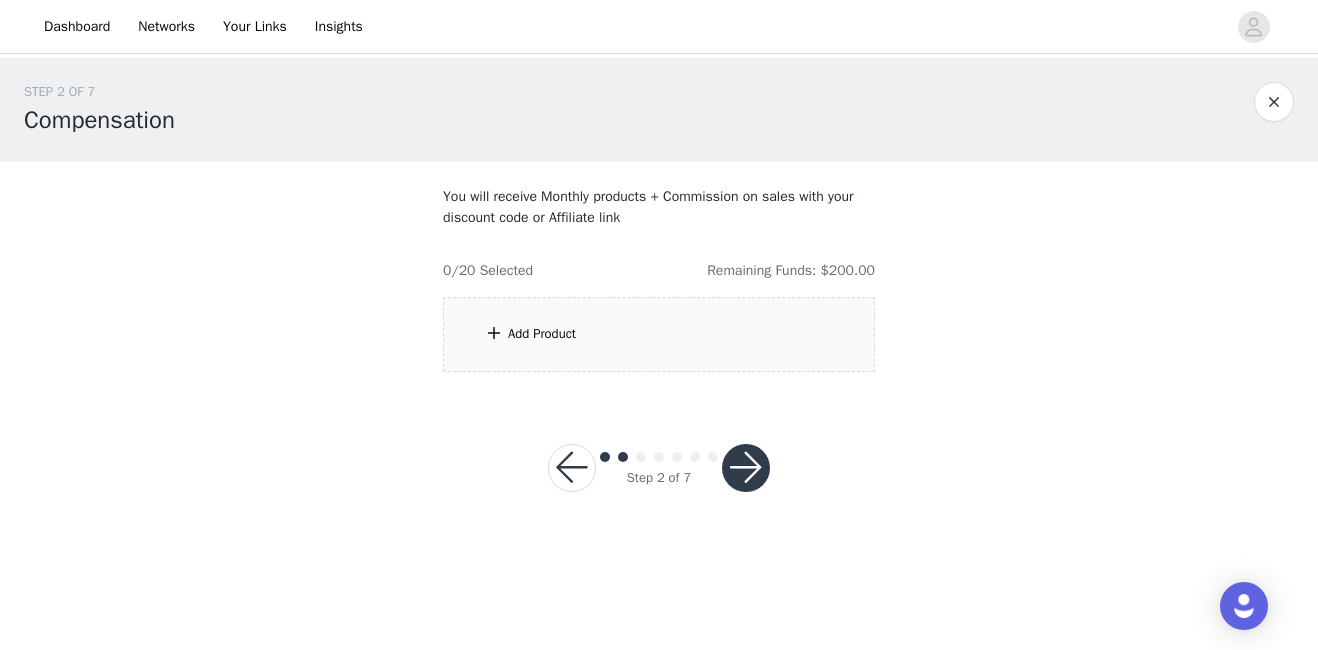 click on "Add Product" at bounding box center (659, 334) 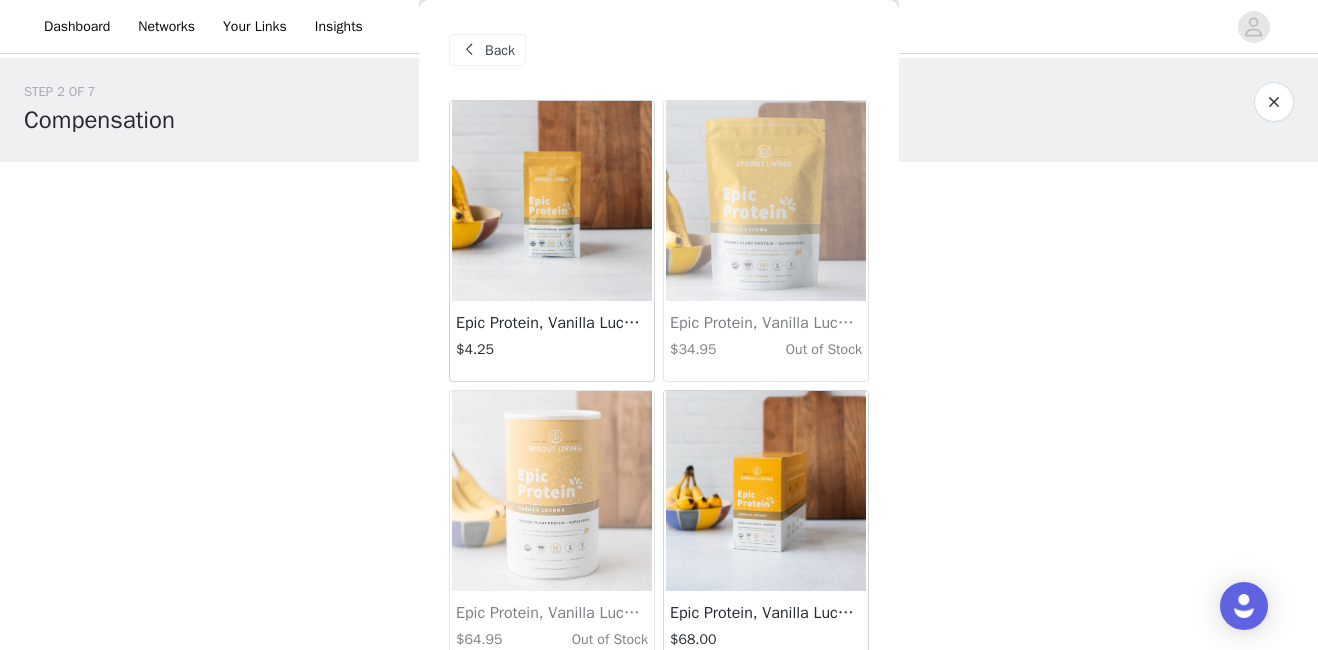 click on "Back" at bounding box center (500, 50) 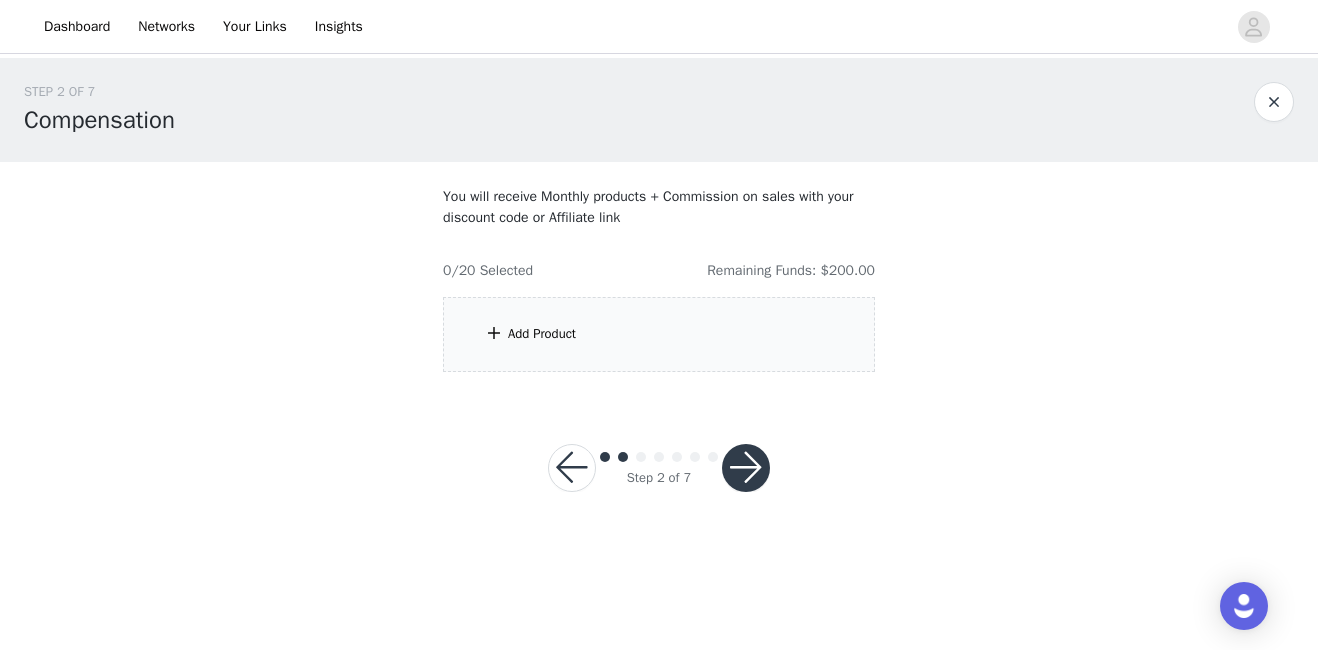 click on "Add Product" at bounding box center [542, 334] 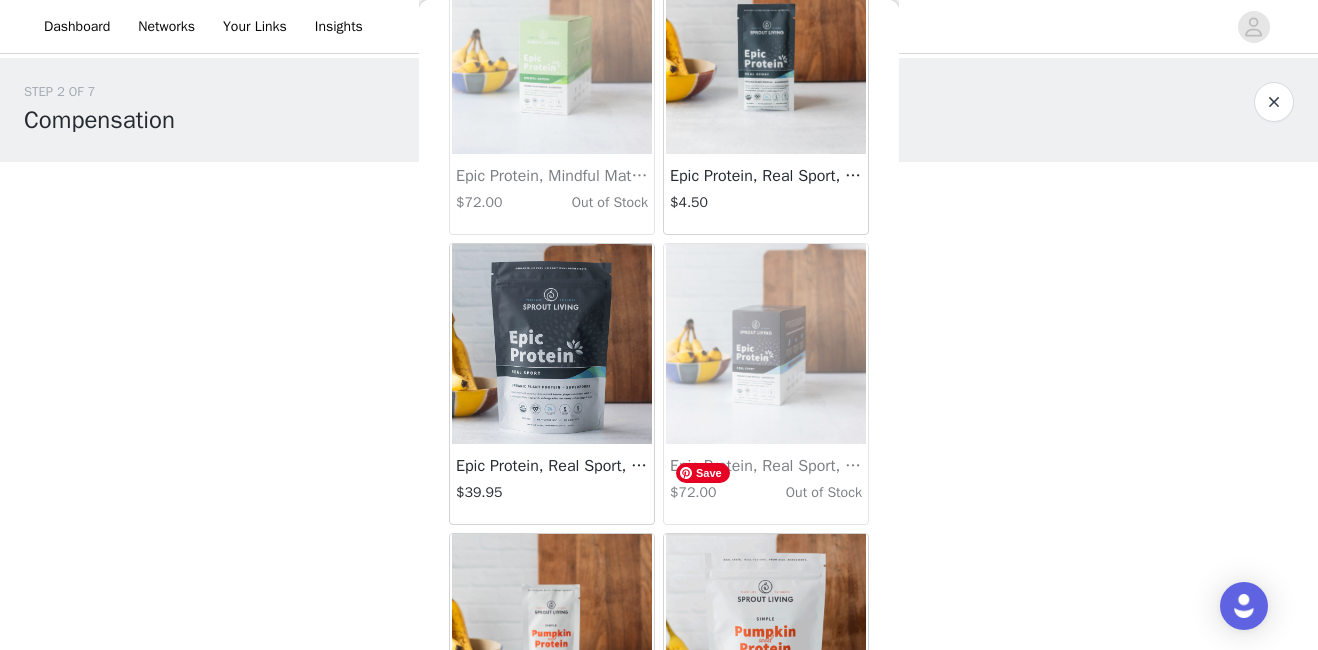 scroll, scrollTop: 3685, scrollLeft: 0, axis: vertical 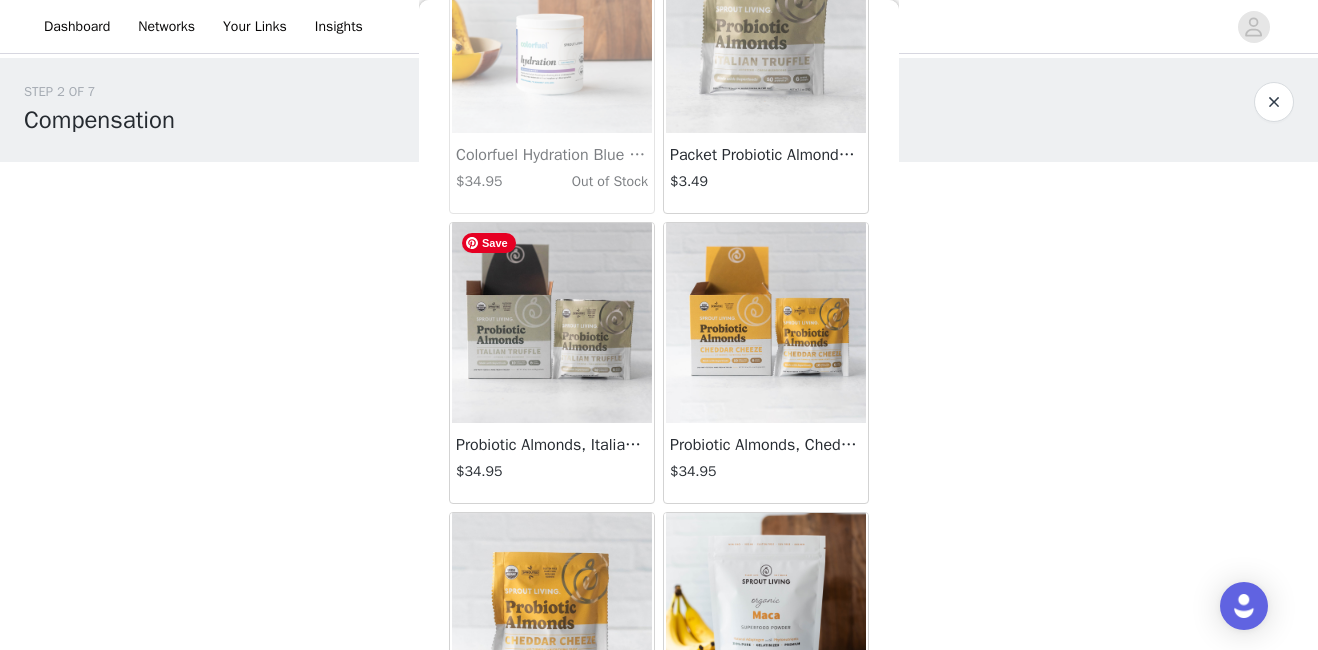 click at bounding box center [552, 323] 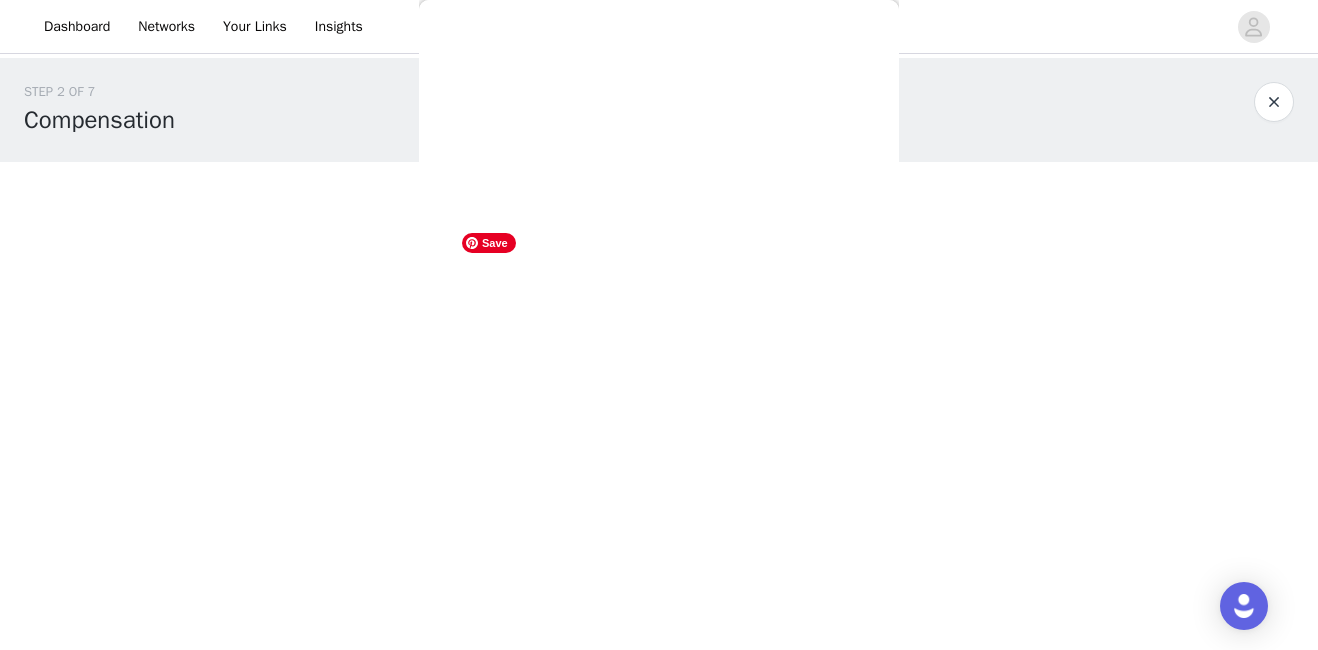 scroll, scrollTop: 285, scrollLeft: 0, axis: vertical 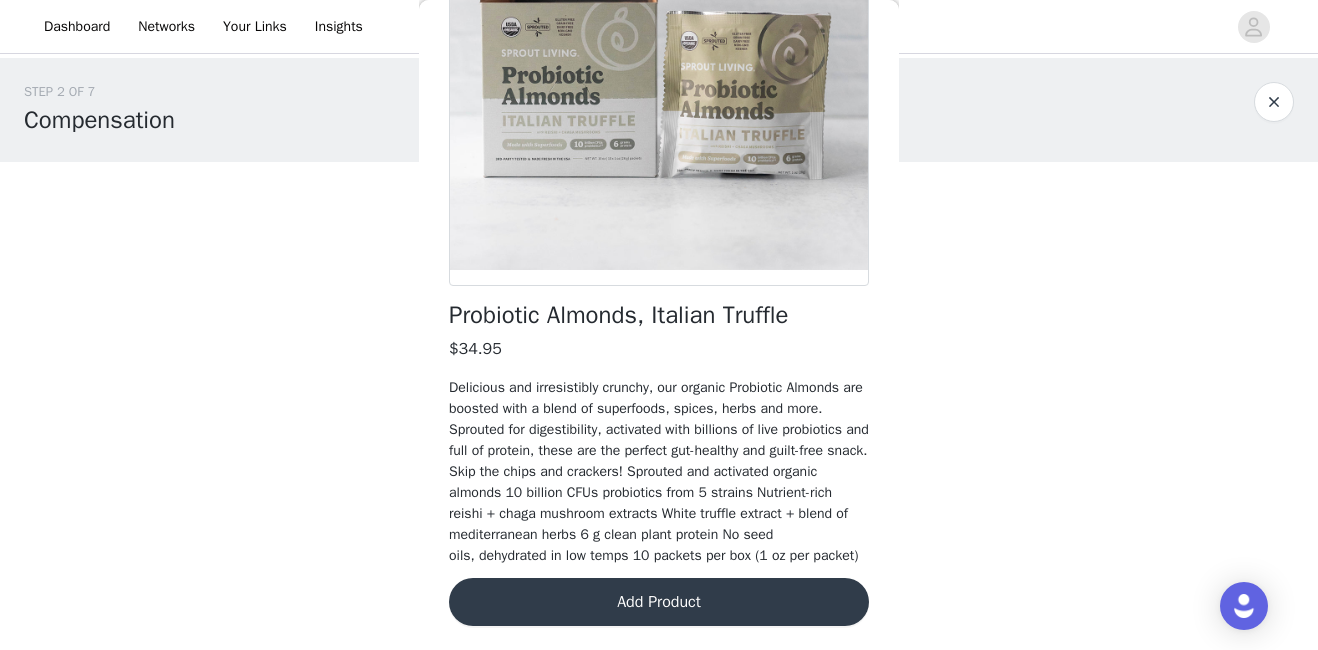 click on "Add Product" at bounding box center (659, 602) 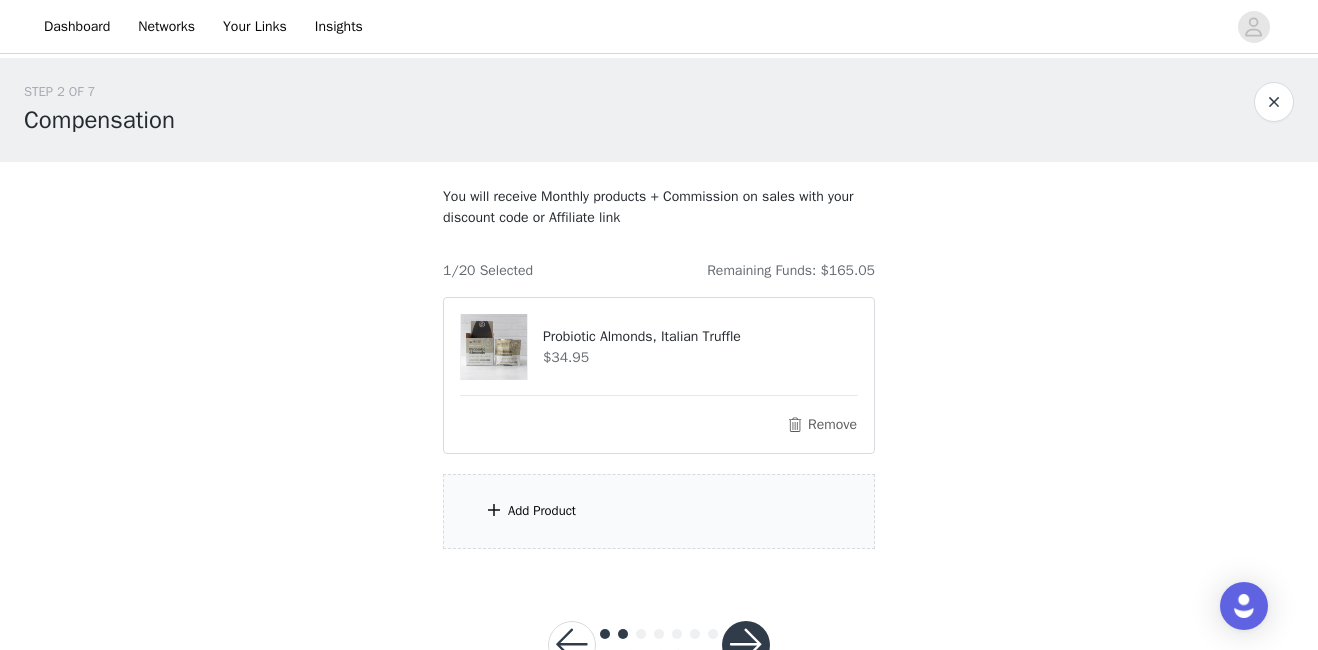 click on "Add Product" at bounding box center [542, 511] 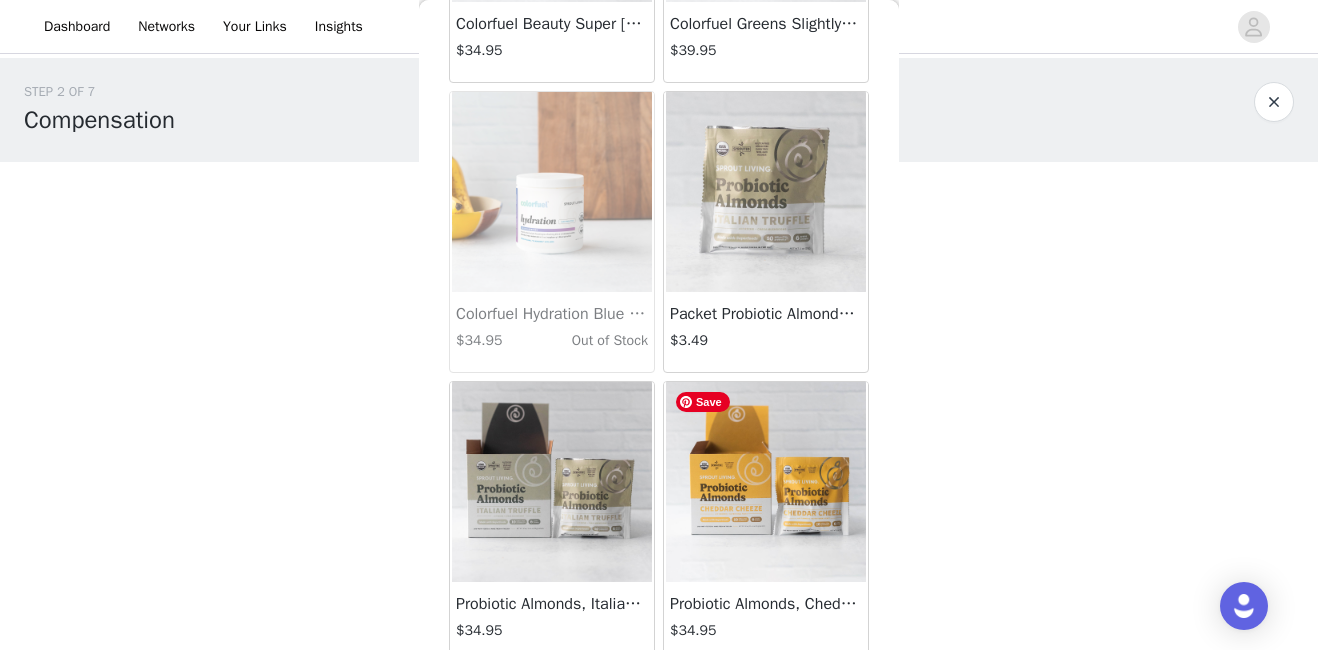 scroll, scrollTop: 7276, scrollLeft: 0, axis: vertical 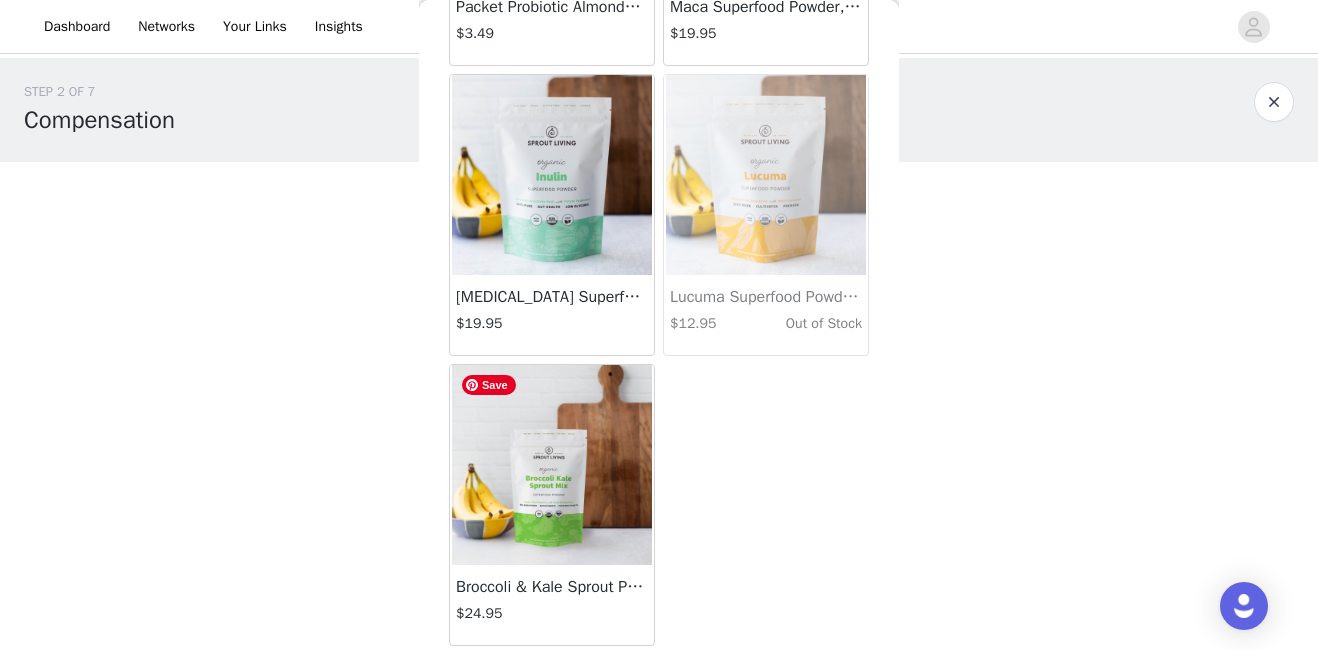 click at bounding box center [552, 465] 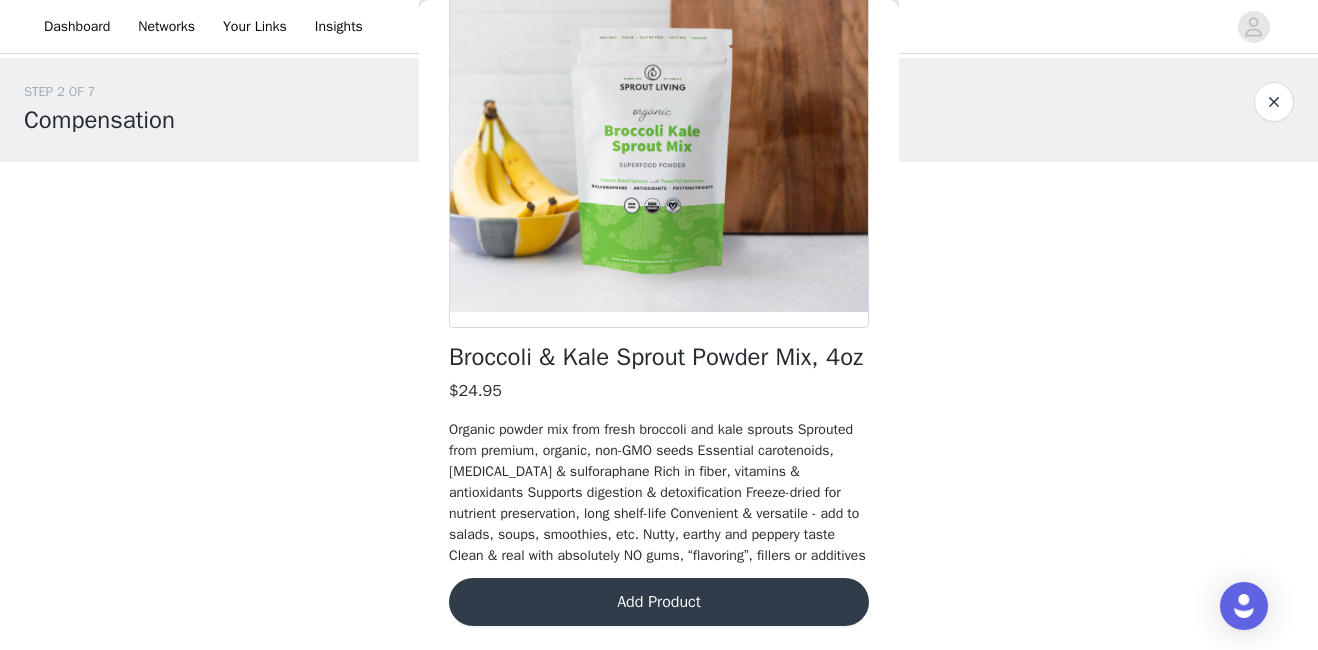 scroll, scrollTop: 270, scrollLeft: 0, axis: vertical 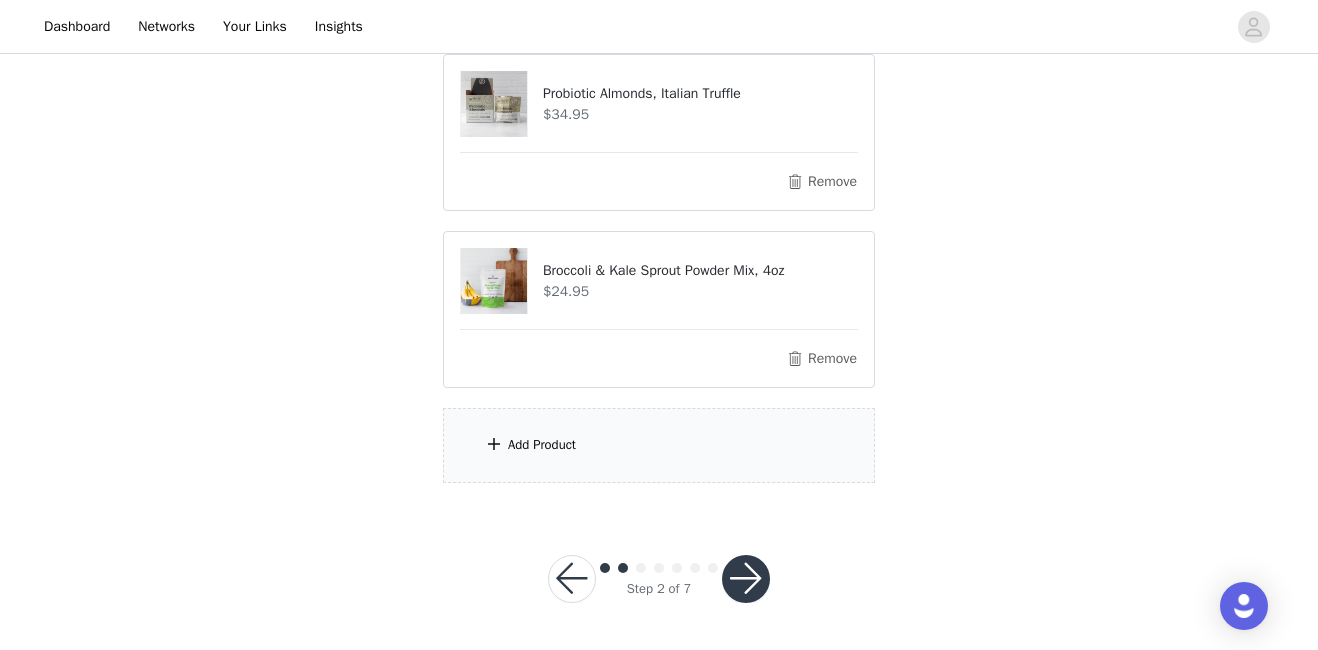 click on "Add Product" at bounding box center [659, 445] 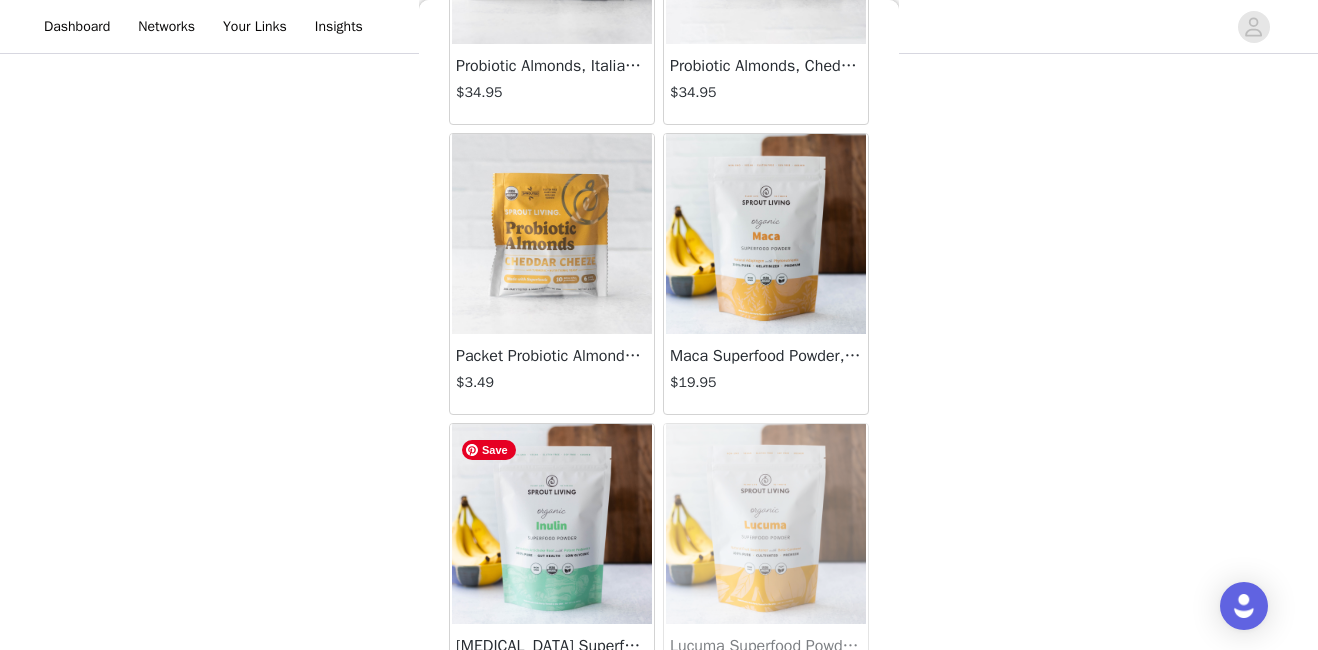 scroll, scrollTop: 6925, scrollLeft: 0, axis: vertical 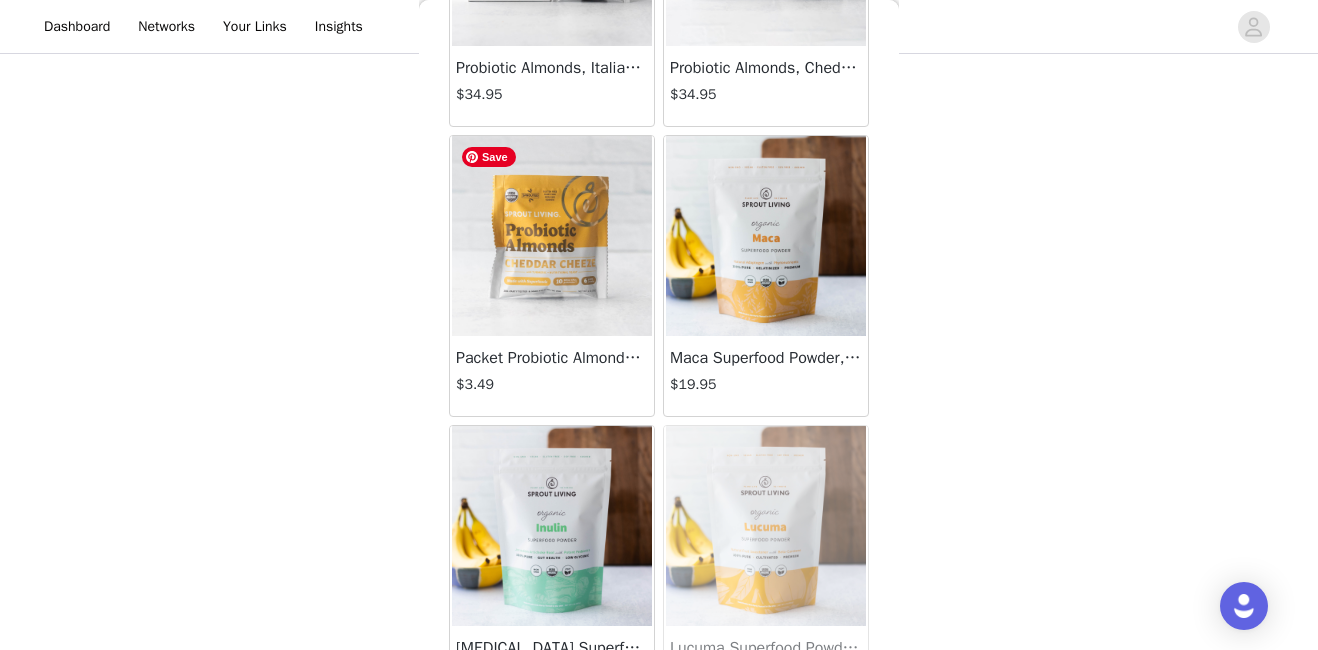 click at bounding box center [552, 236] 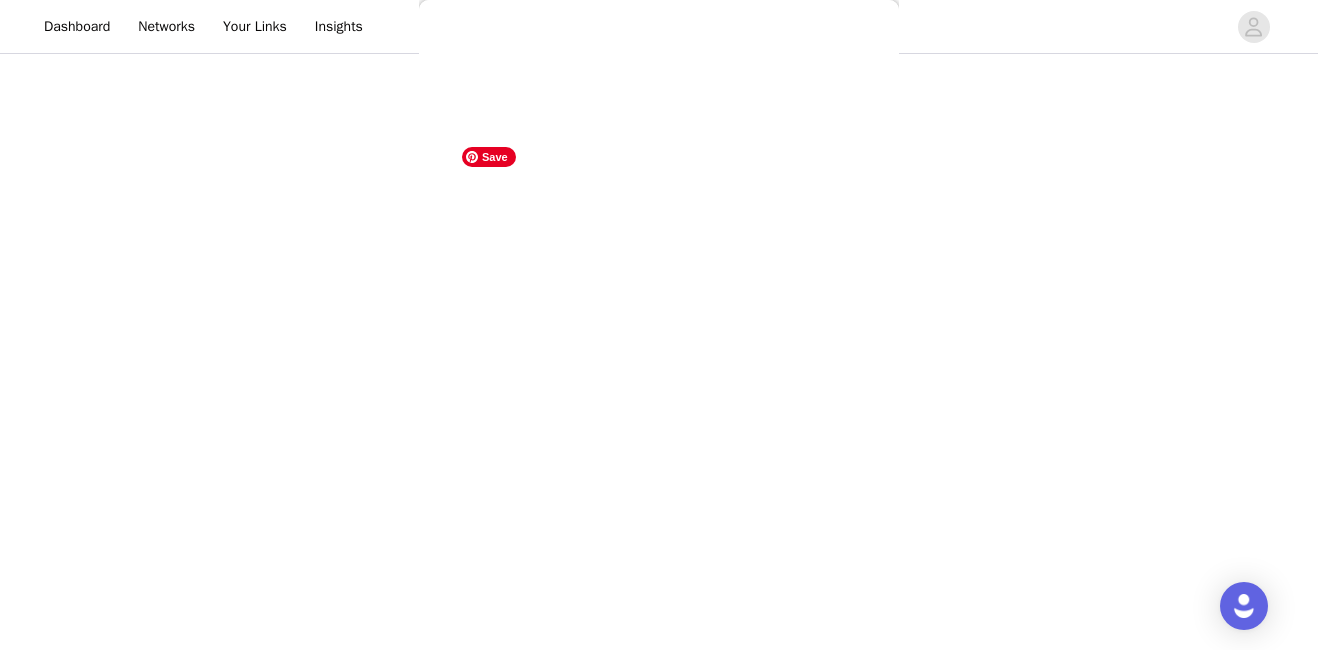 scroll, scrollTop: 291, scrollLeft: 0, axis: vertical 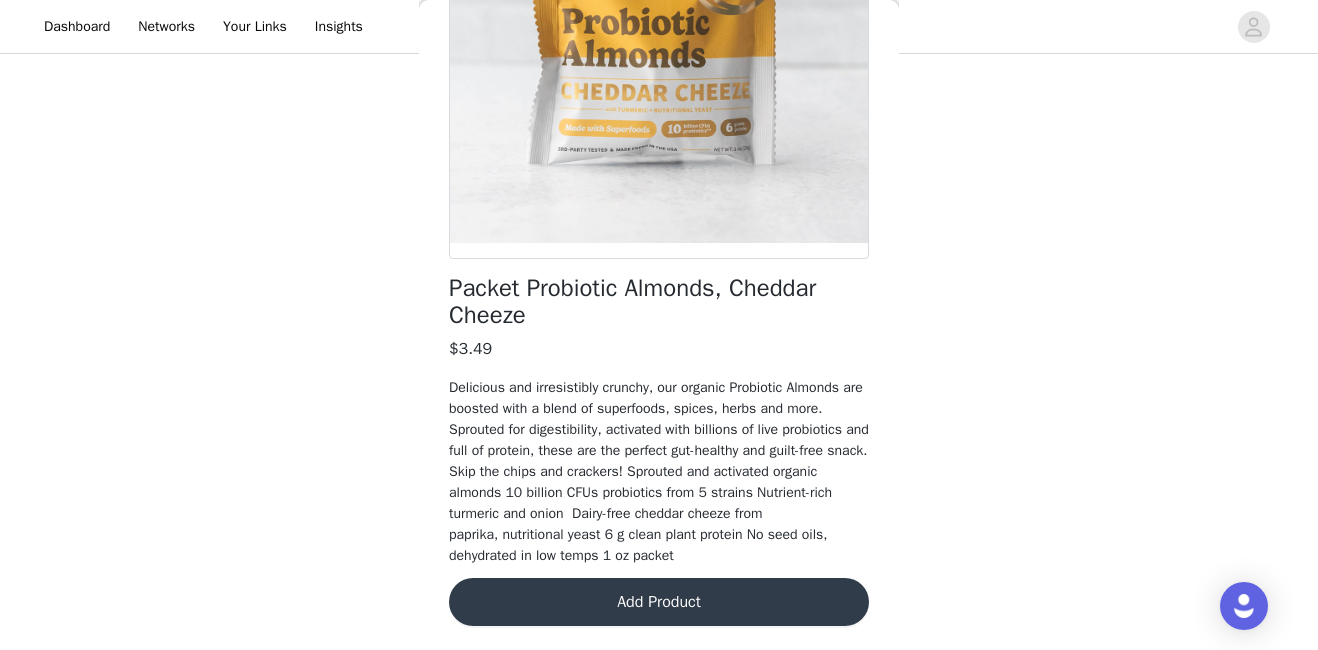 click on "Add Product" at bounding box center (659, 602) 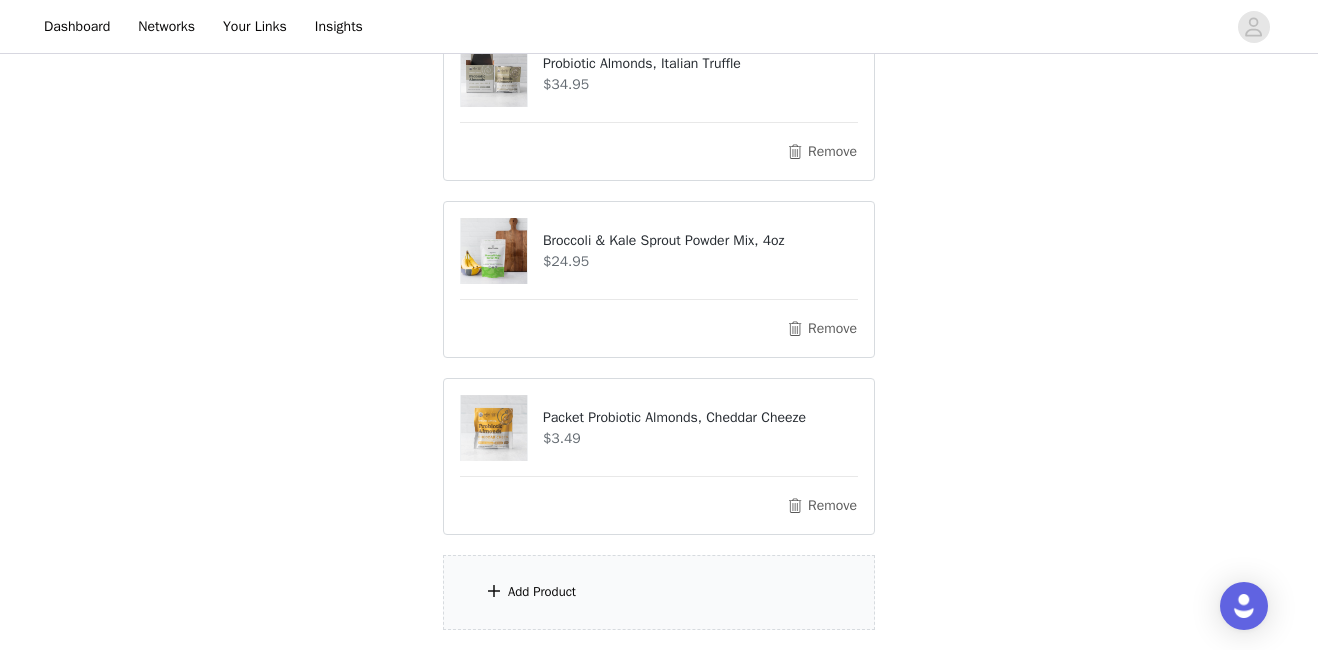 scroll, scrollTop: 292, scrollLeft: 0, axis: vertical 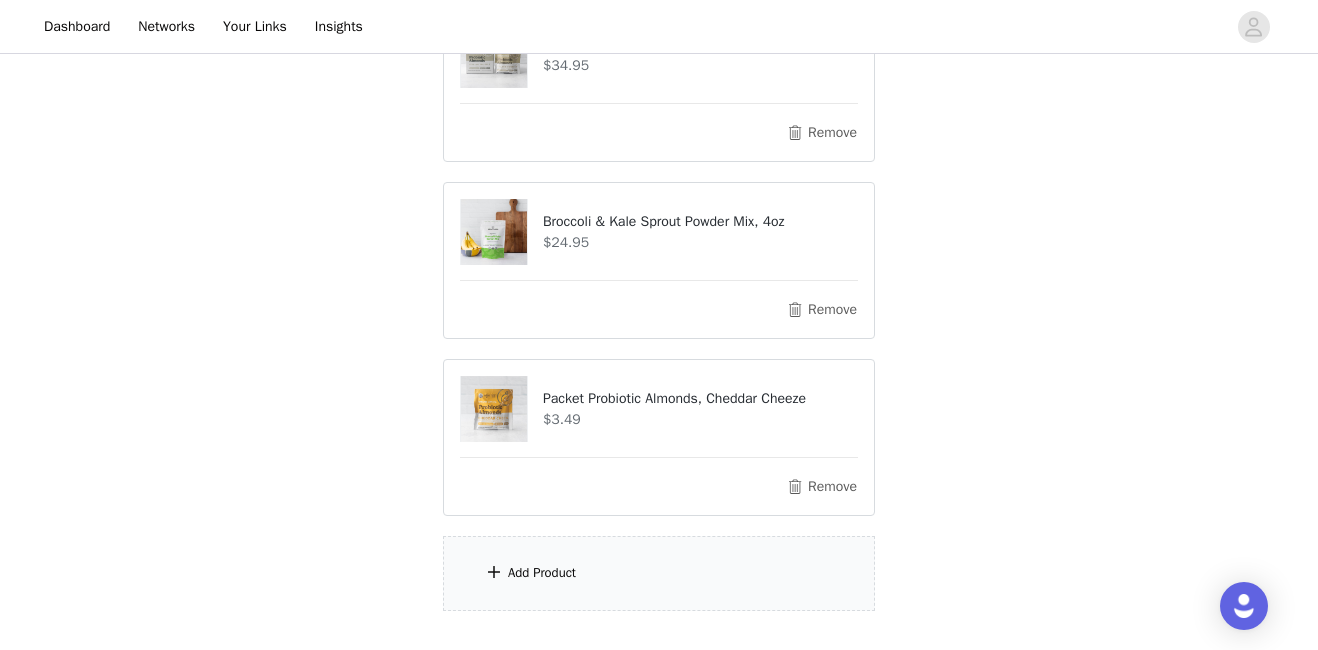 click on "Add Product" at bounding box center [659, 573] 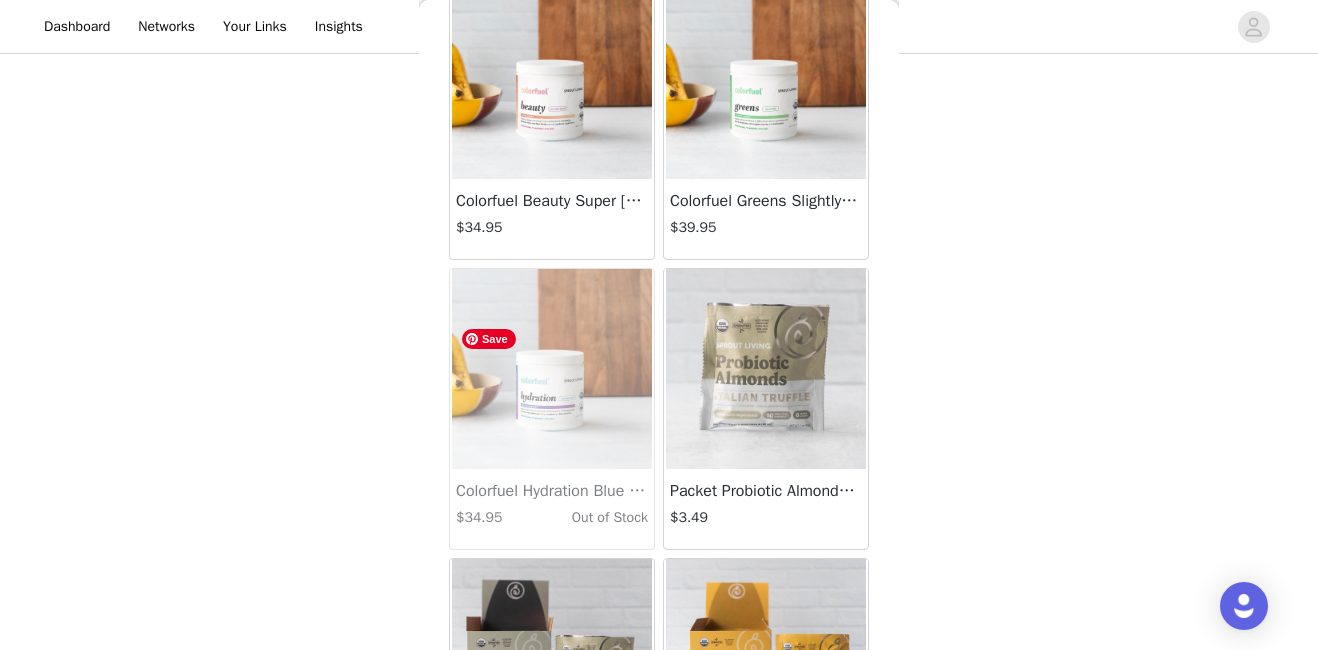 scroll, scrollTop: 7276, scrollLeft: 0, axis: vertical 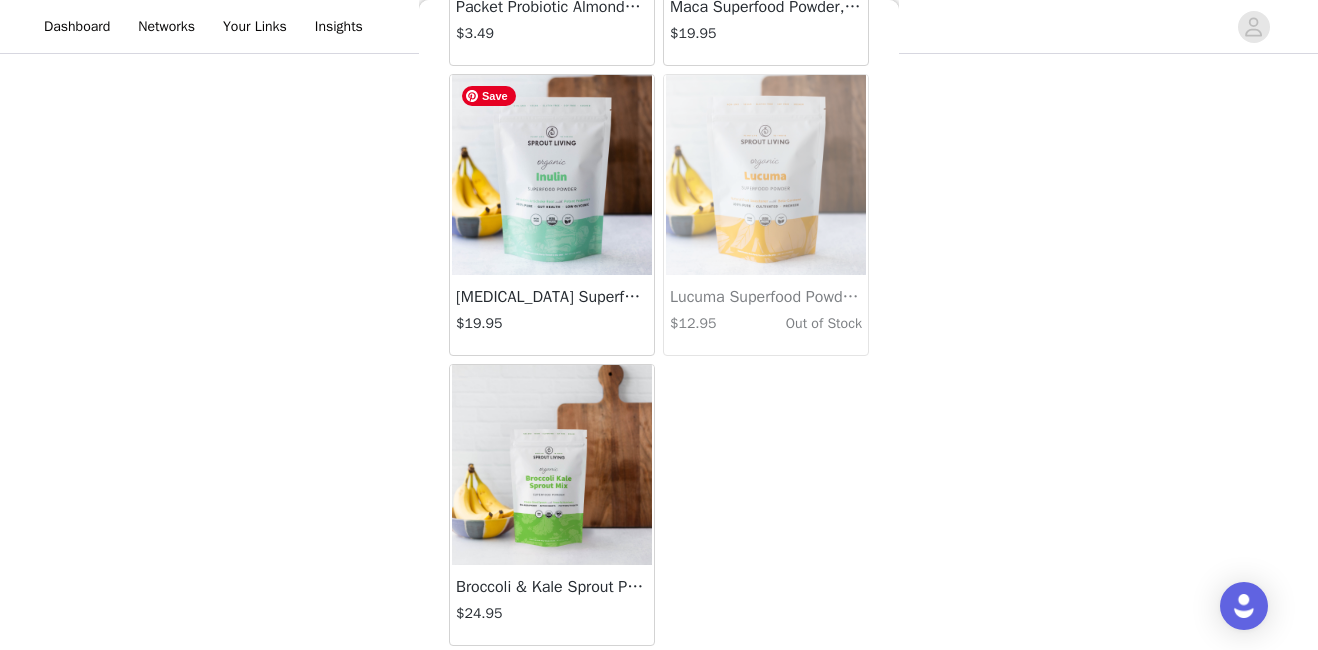 click at bounding box center (552, 175) 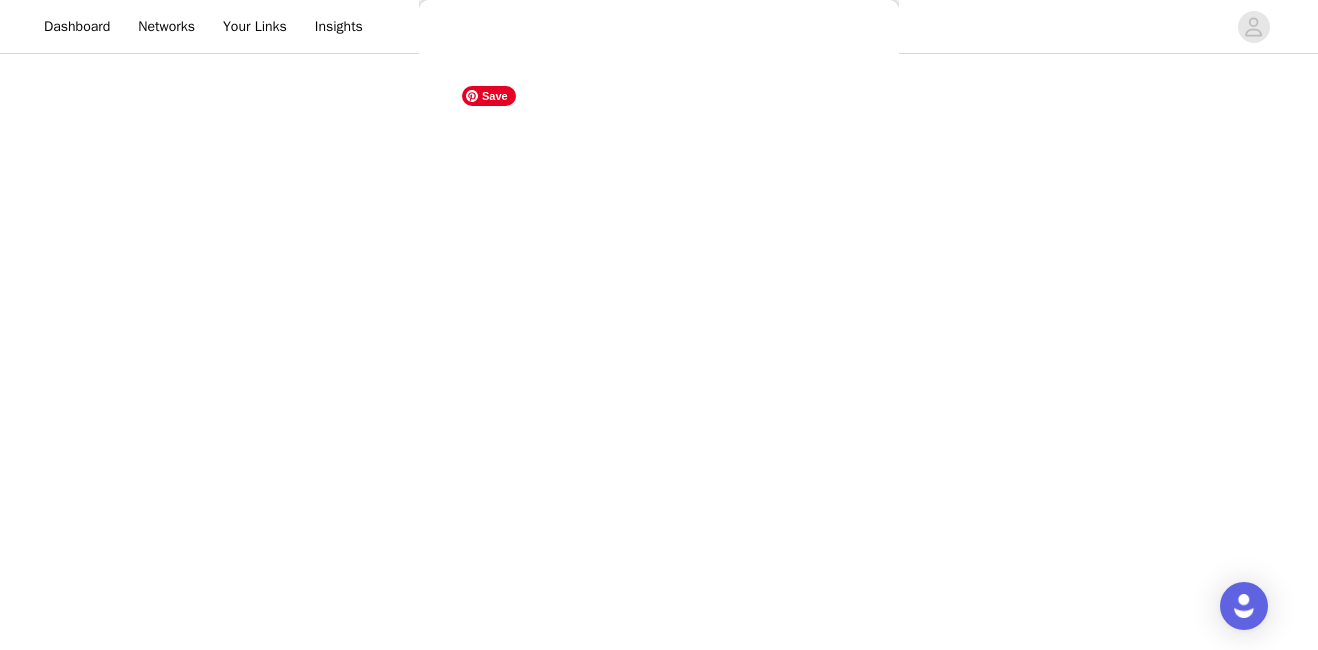 scroll, scrollTop: 222, scrollLeft: 0, axis: vertical 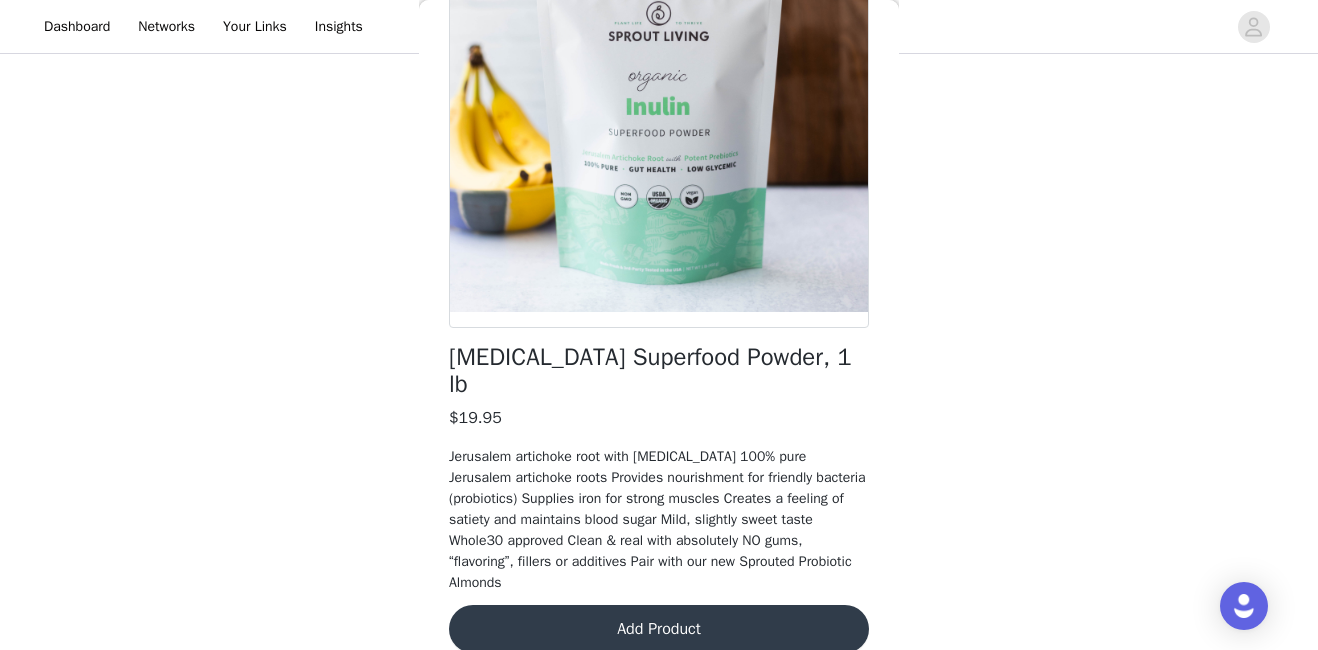 click on "Add Product" at bounding box center [659, 629] 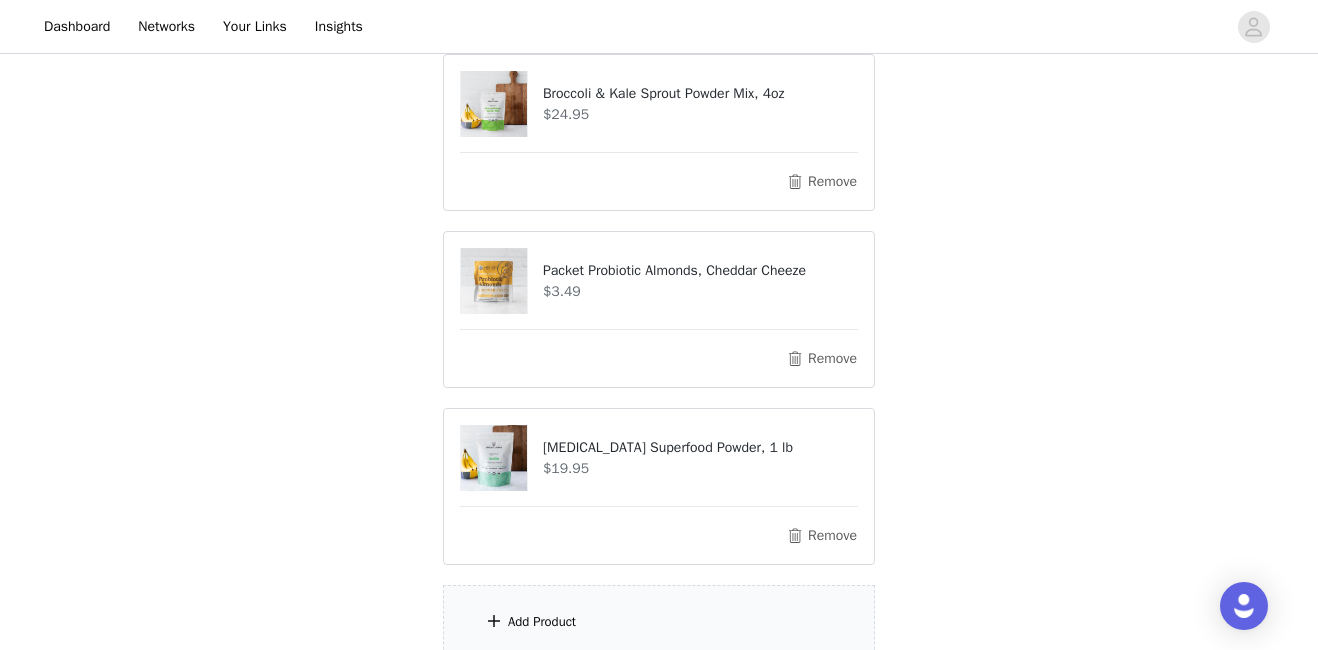 scroll, scrollTop: 597, scrollLeft: 0, axis: vertical 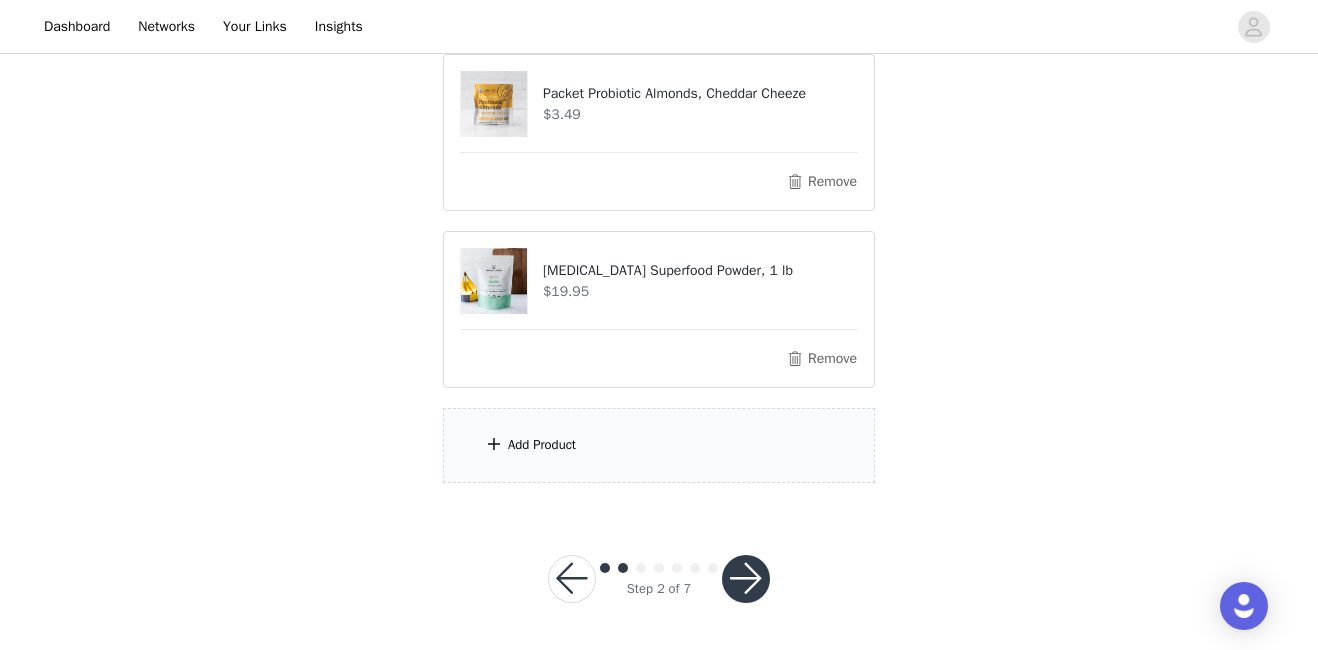 click on "Add Product" at bounding box center (659, 445) 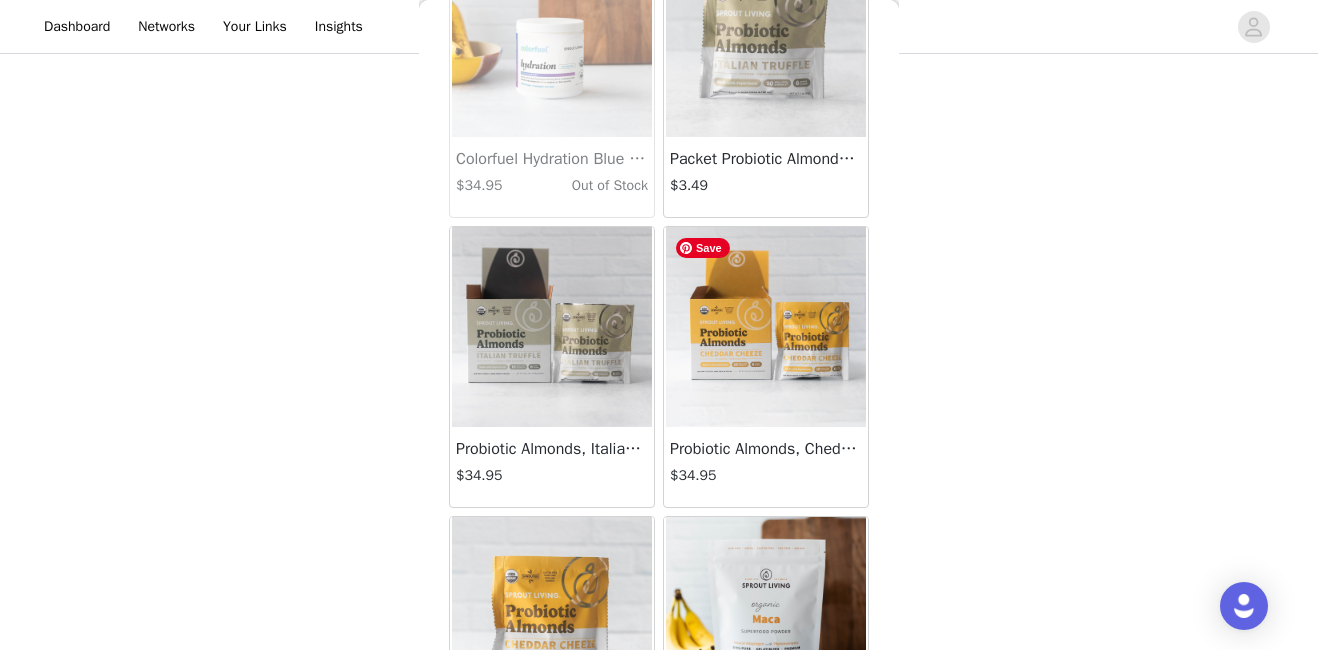 scroll, scrollTop: 6579, scrollLeft: 0, axis: vertical 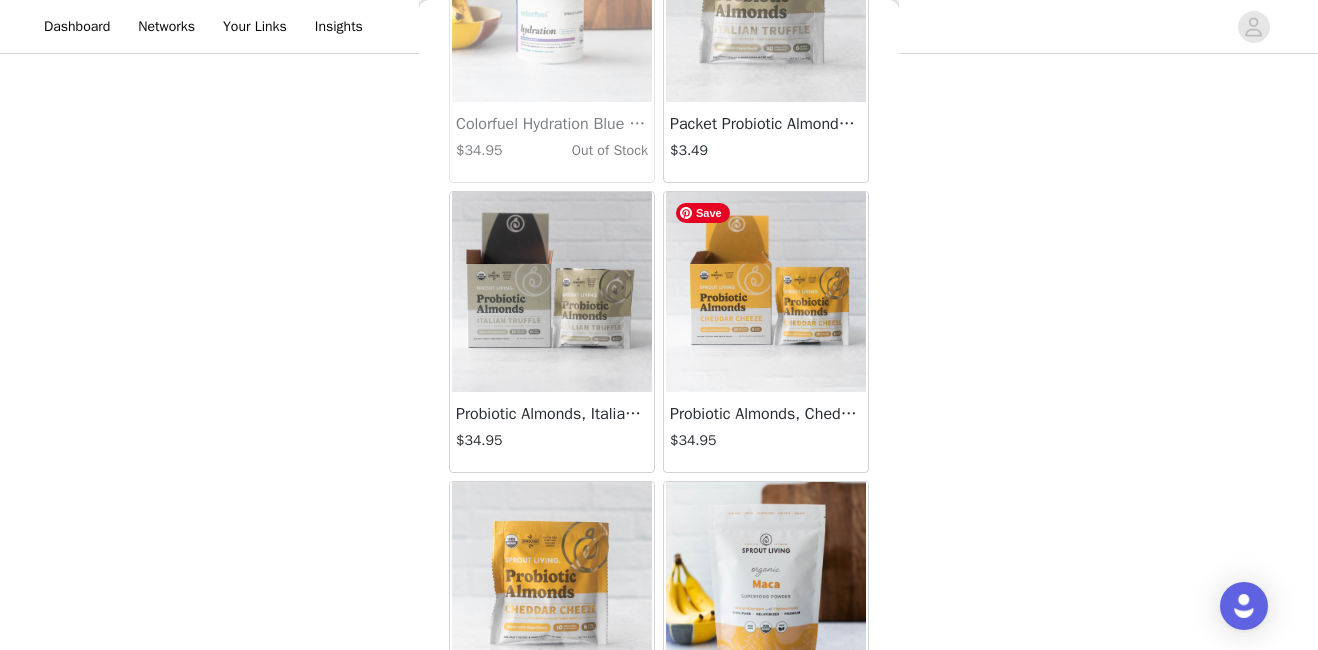 click at bounding box center [766, 292] 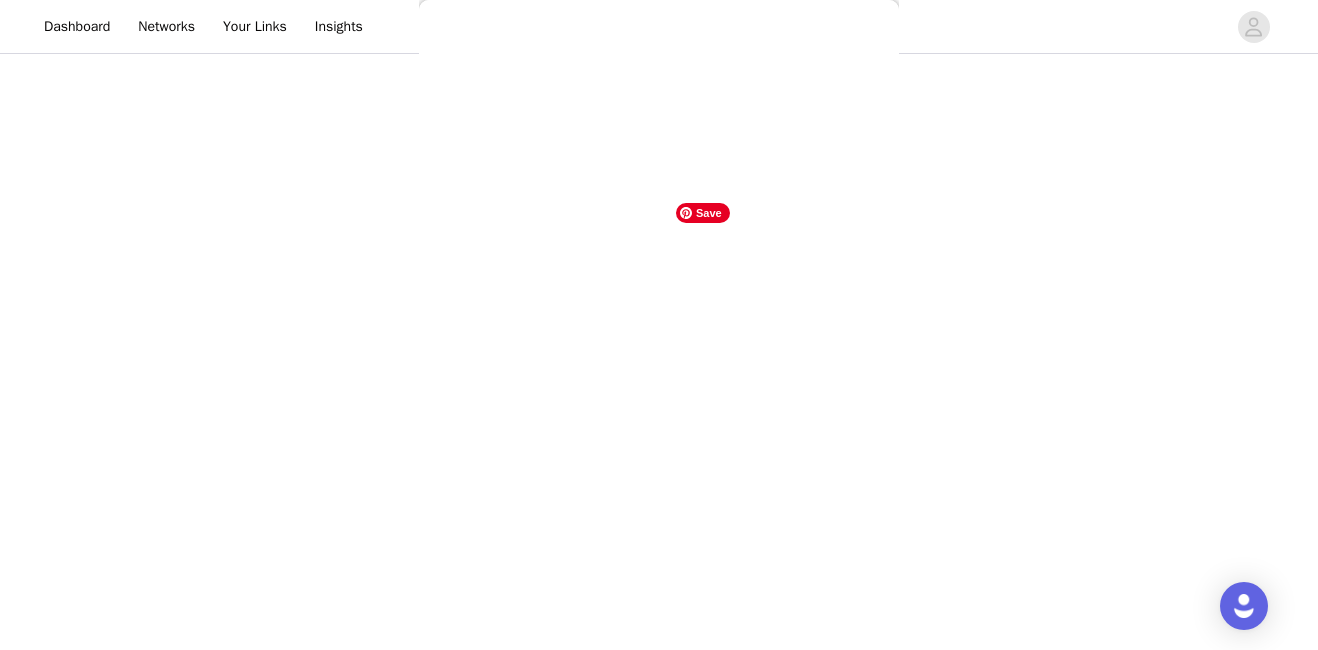 scroll, scrollTop: 285, scrollLeft: 0, axis: vertical 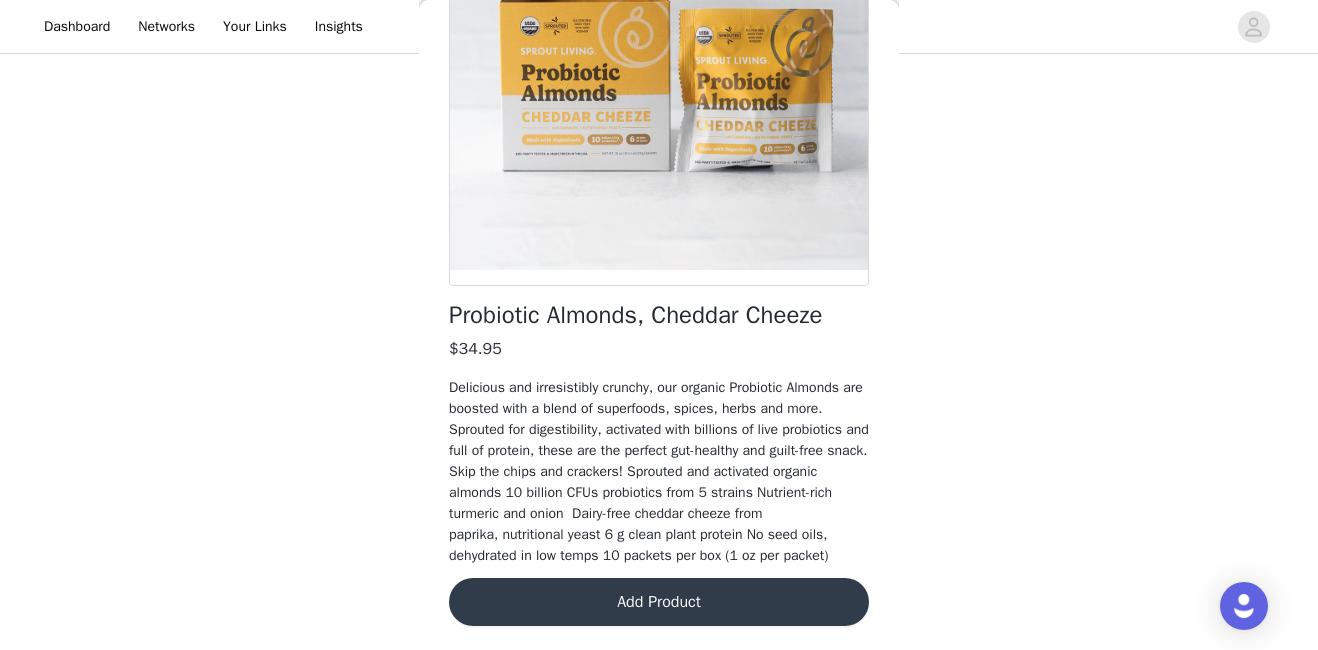 click on "Add Product" at bounding box center (659, 602) 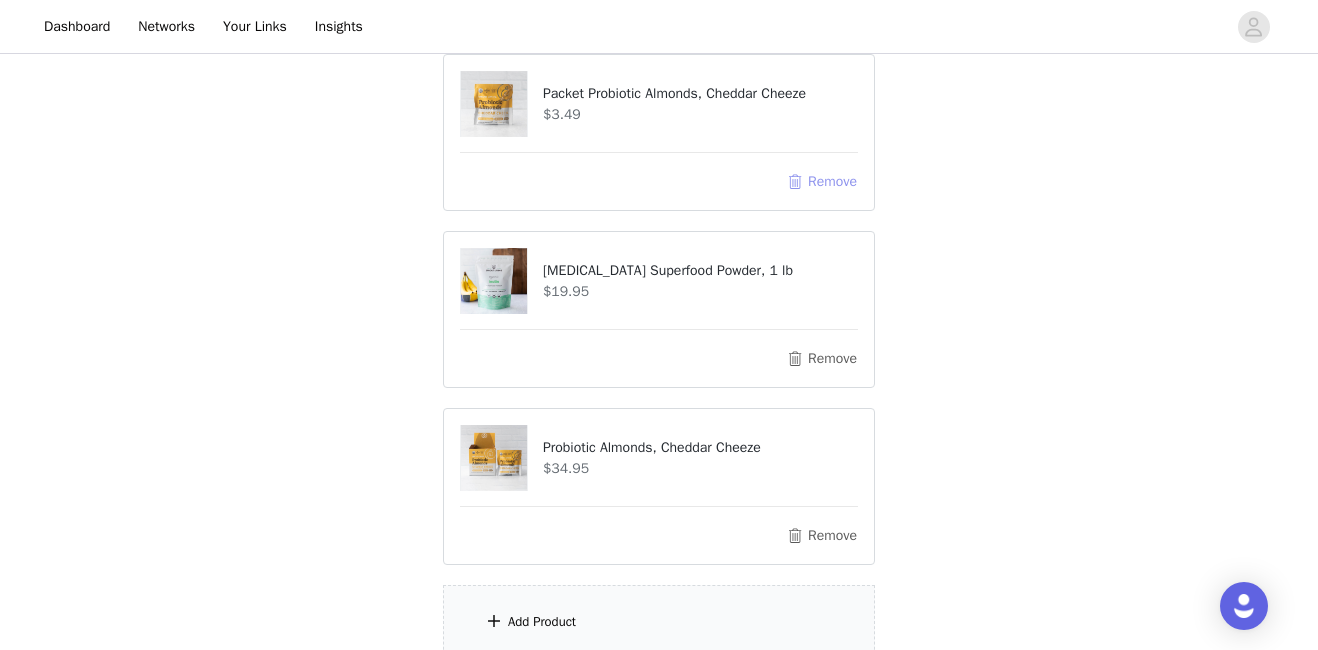 click on "Remove" at bounding box center [822, 182] 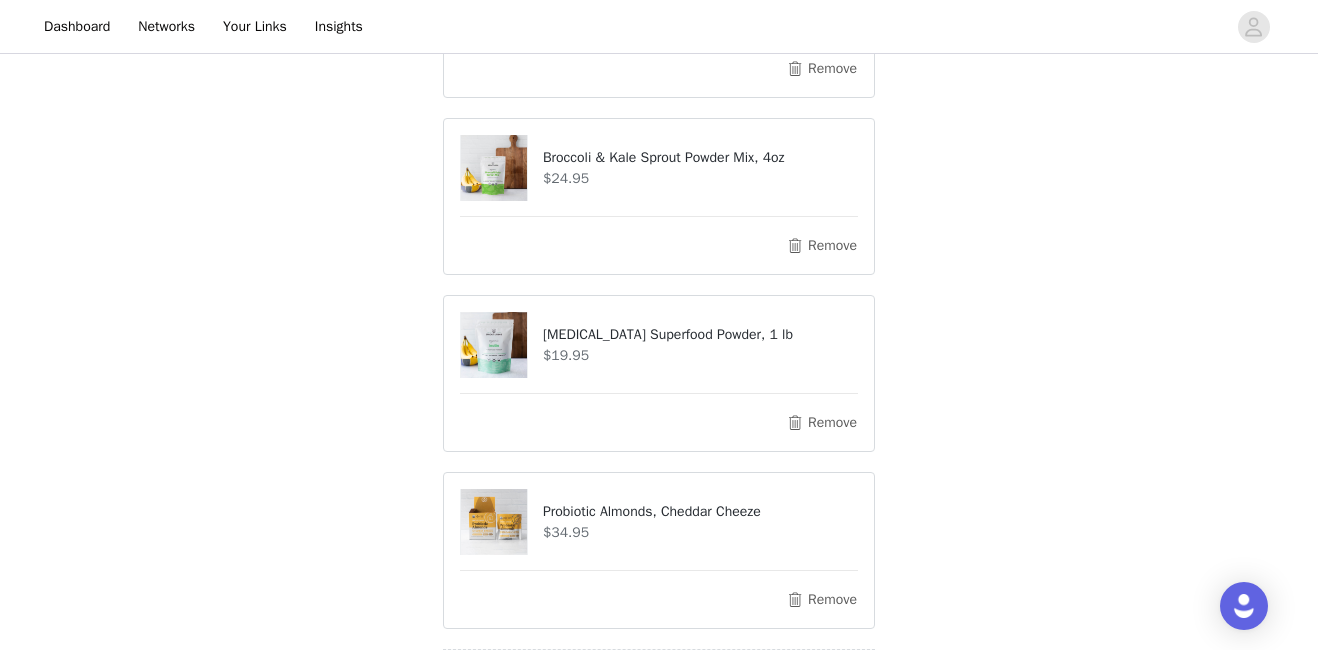 scroll, scrollTop: 597, scrollLeft: 0, axis: vertical 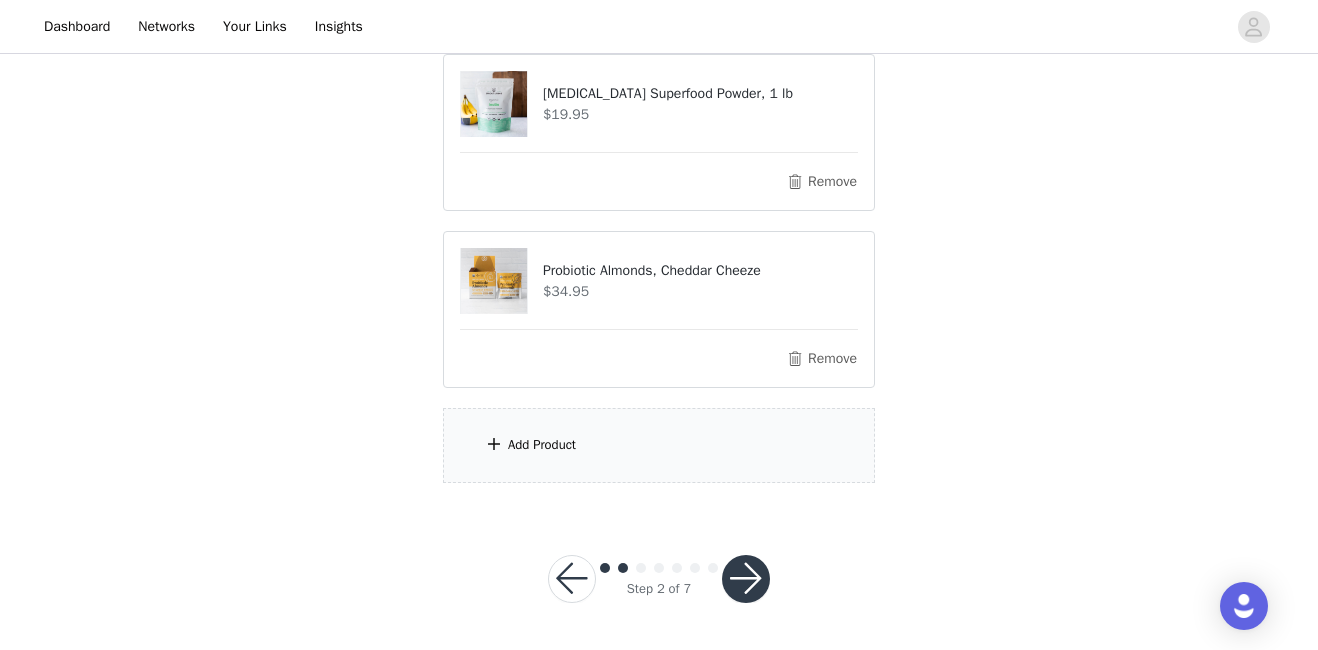 click on "Add Product" at bounding box center (659, 445) 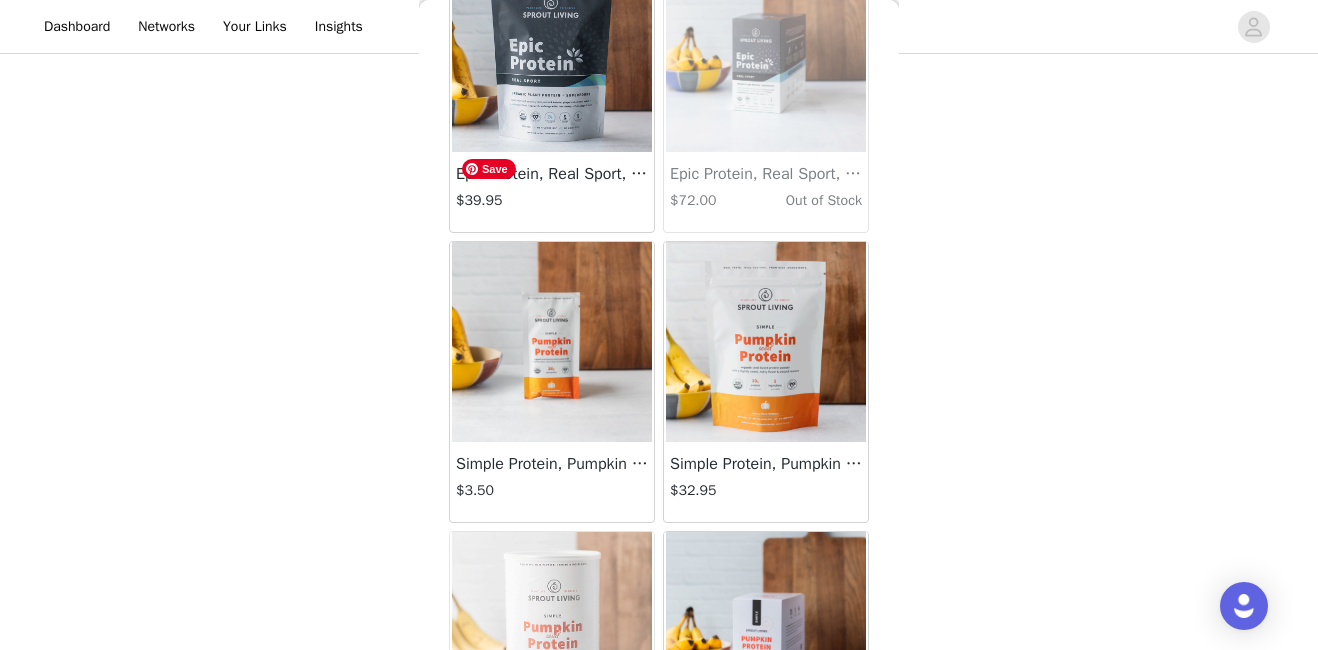 scroll, scrollTop: 3895, scrollLeft: 0, axis: vertical 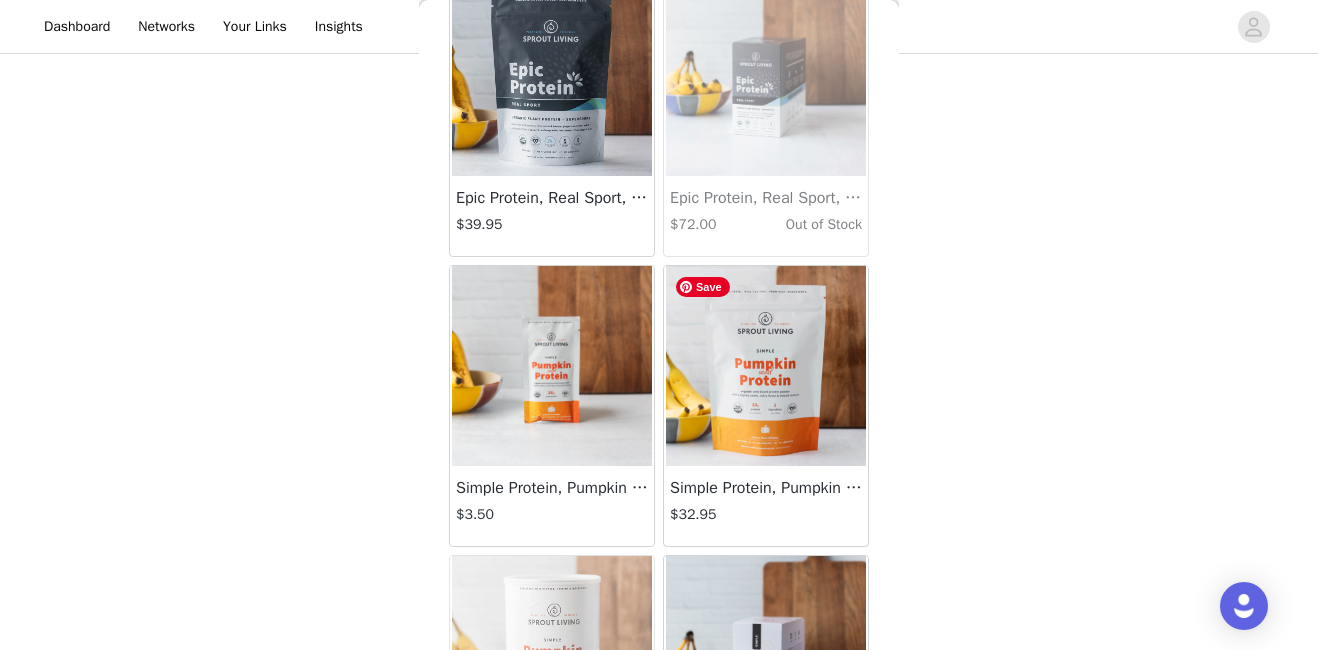 click at bounding box center [766, 366] 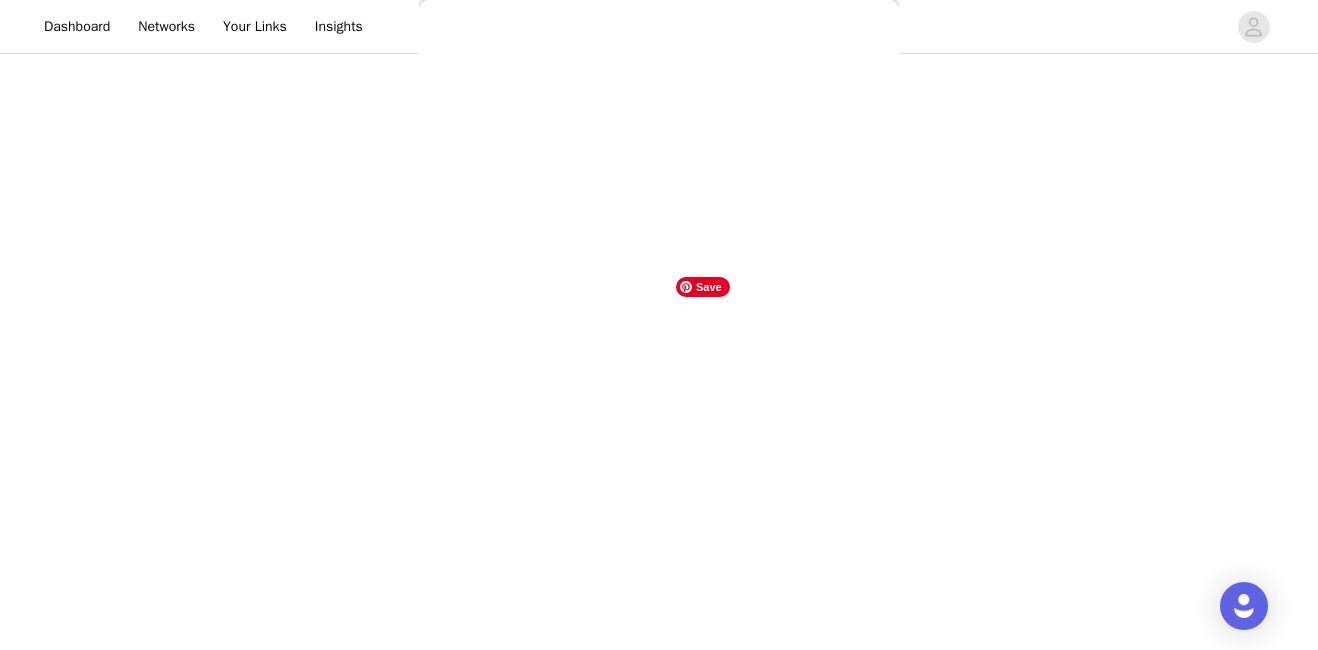 scroll, scrollTop: 243, scrollLeft: 0, axis: vertical 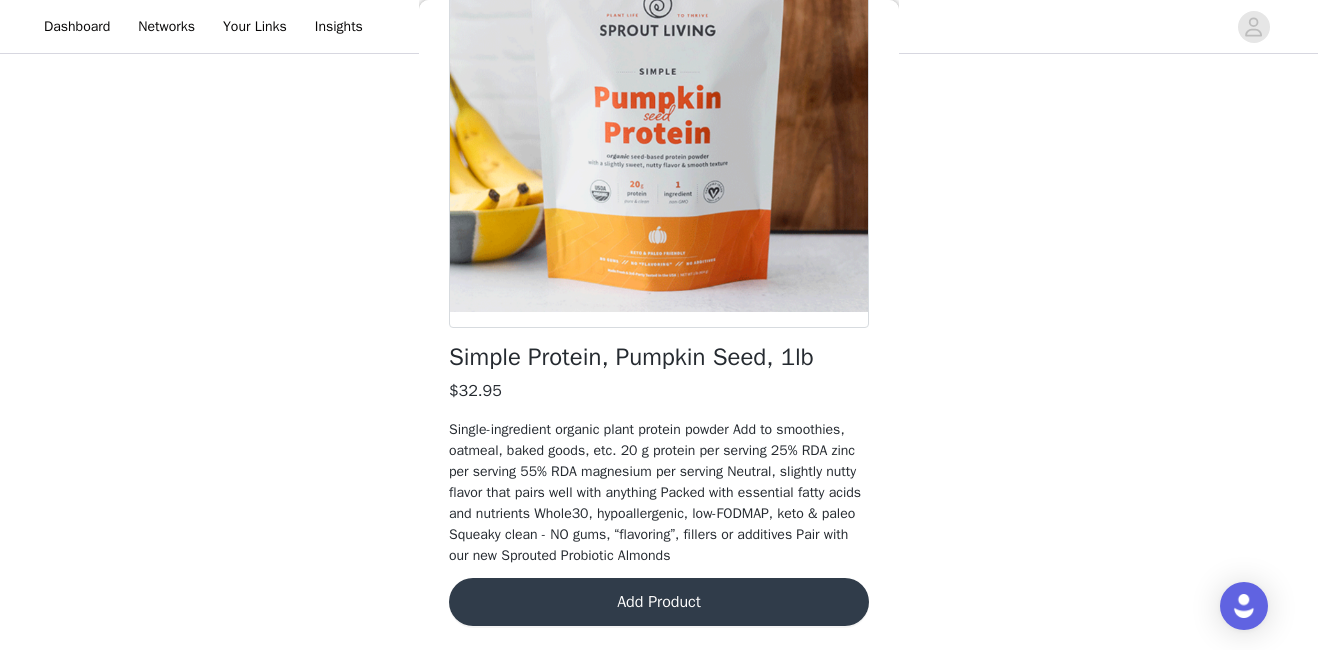 click on "Add Product" at bounding box center [659, 602] 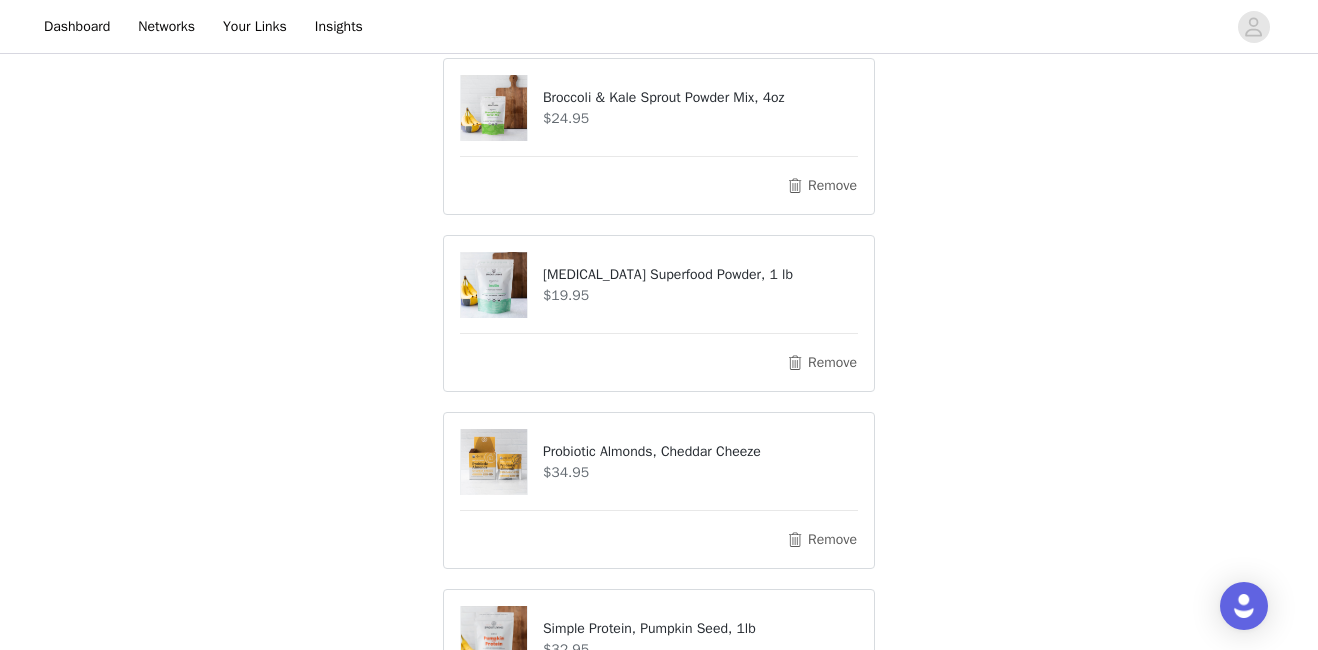 scroll, scrollTop: 774, scrollLeft: 0, axis: vertical 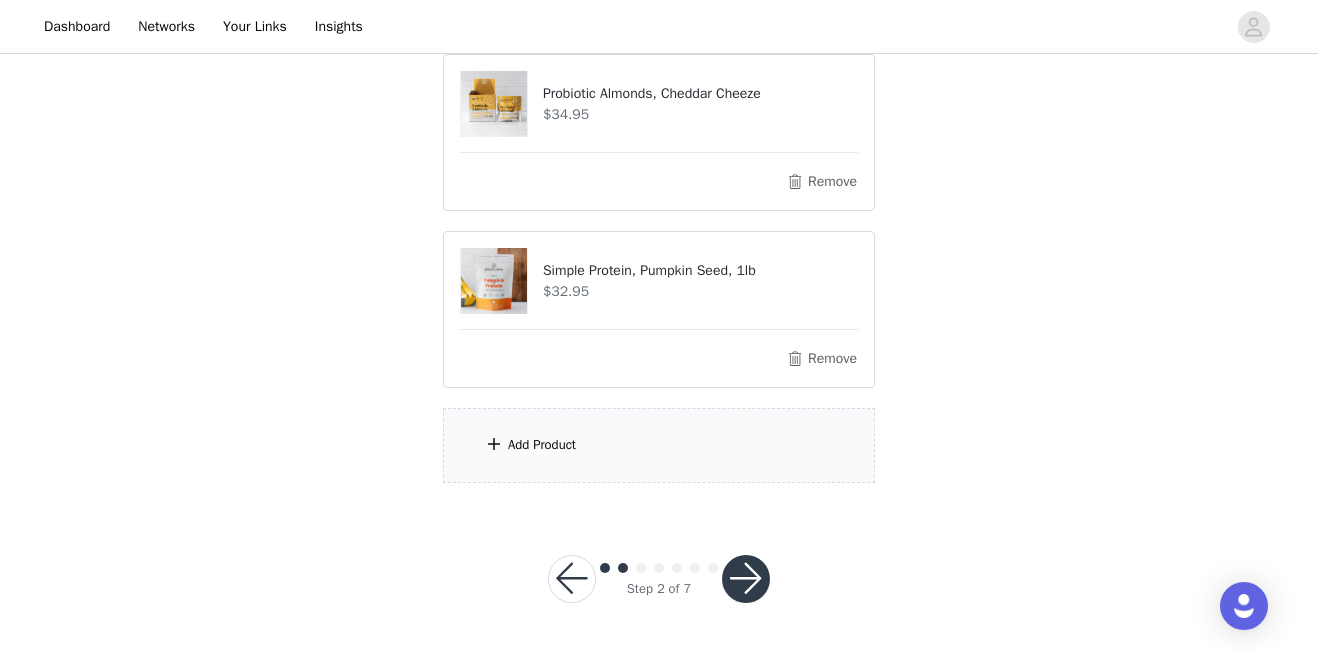 click on "Add Product" at bounding box center (659, 445) 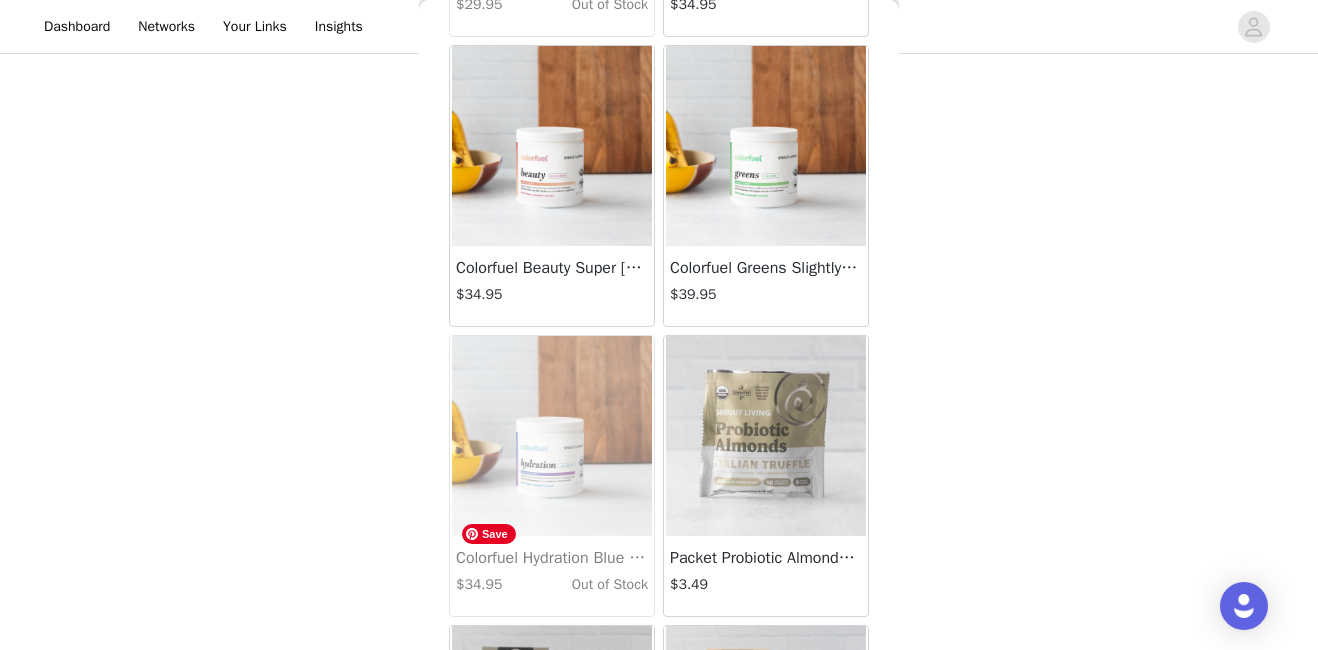 scroll, scrollTop: 5974, scrollLeft: 0, axis: vertical 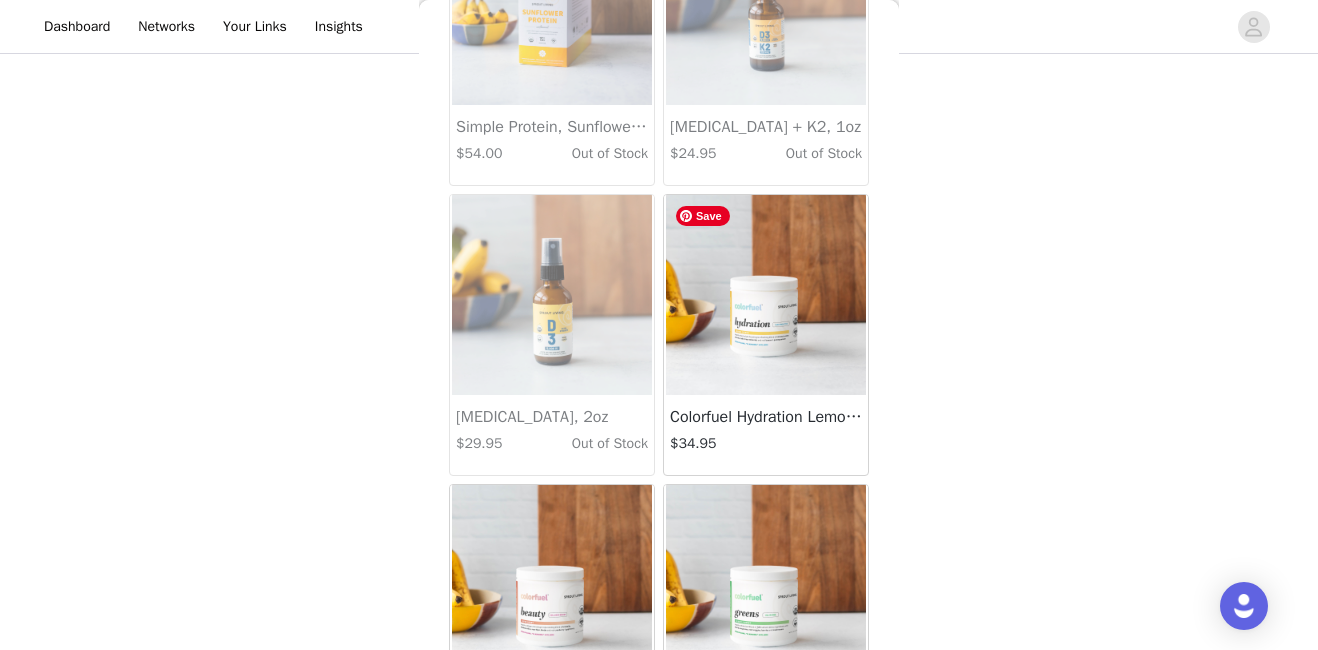 click at bounding box center (766, 295) 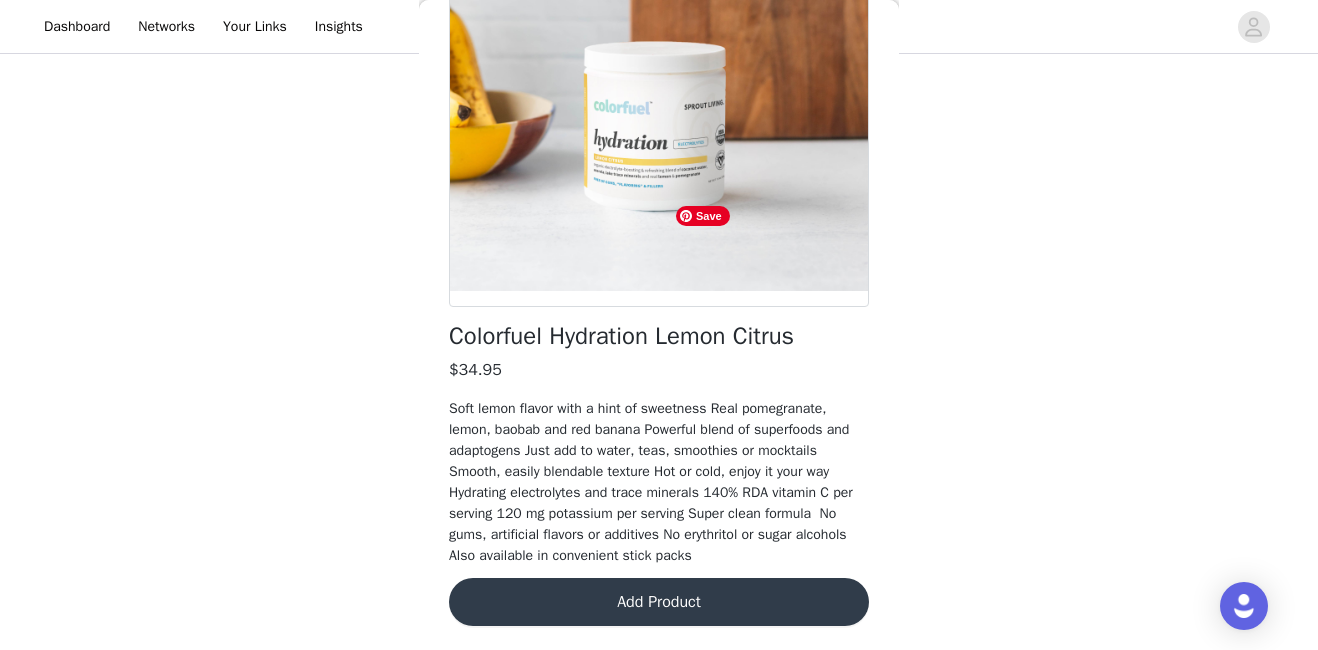 scroll, scrollTop: 243, scrollLeft: 0, axis: vertical 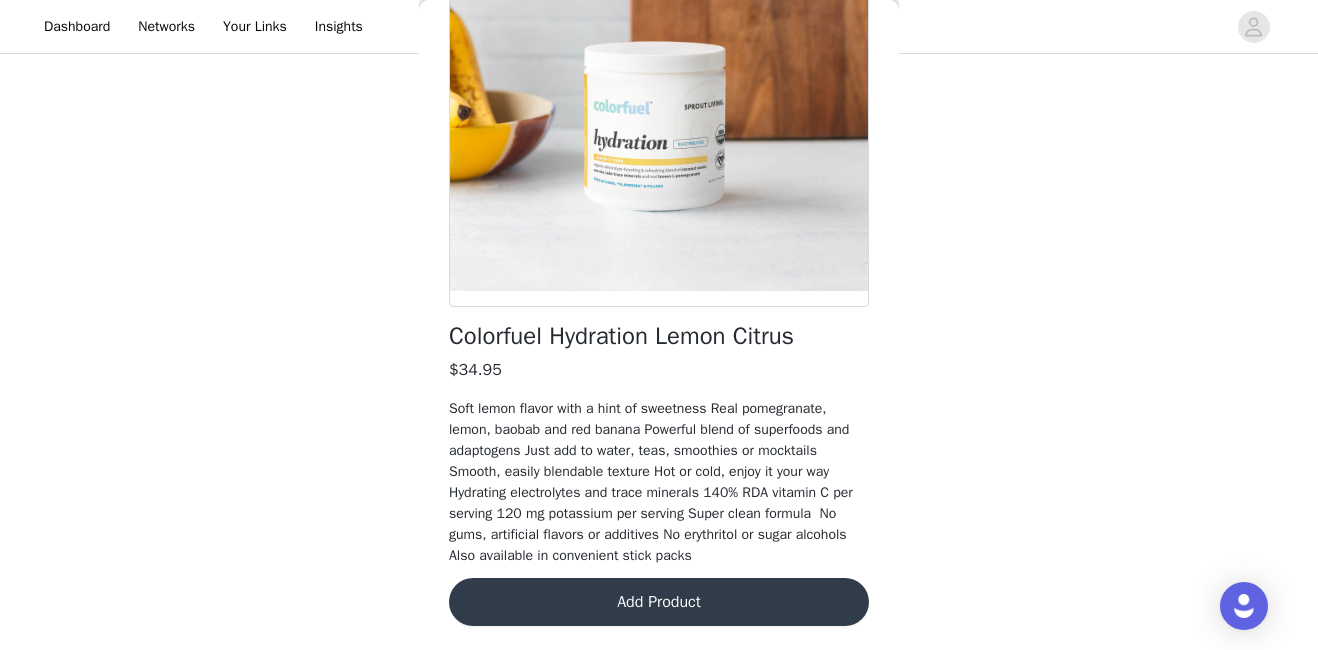click on "Add Product" at bounding box center [659, 602] 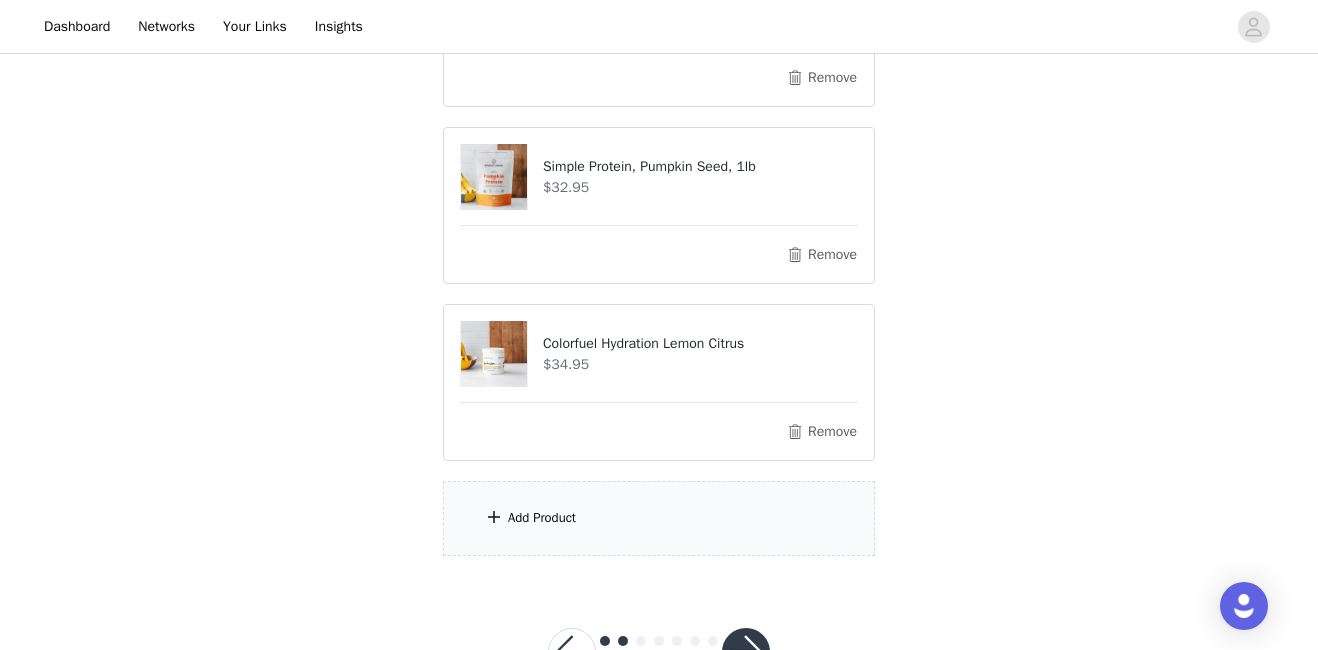 scroll, scrollTop: 951, scrollLeft: 0, axis: vertical 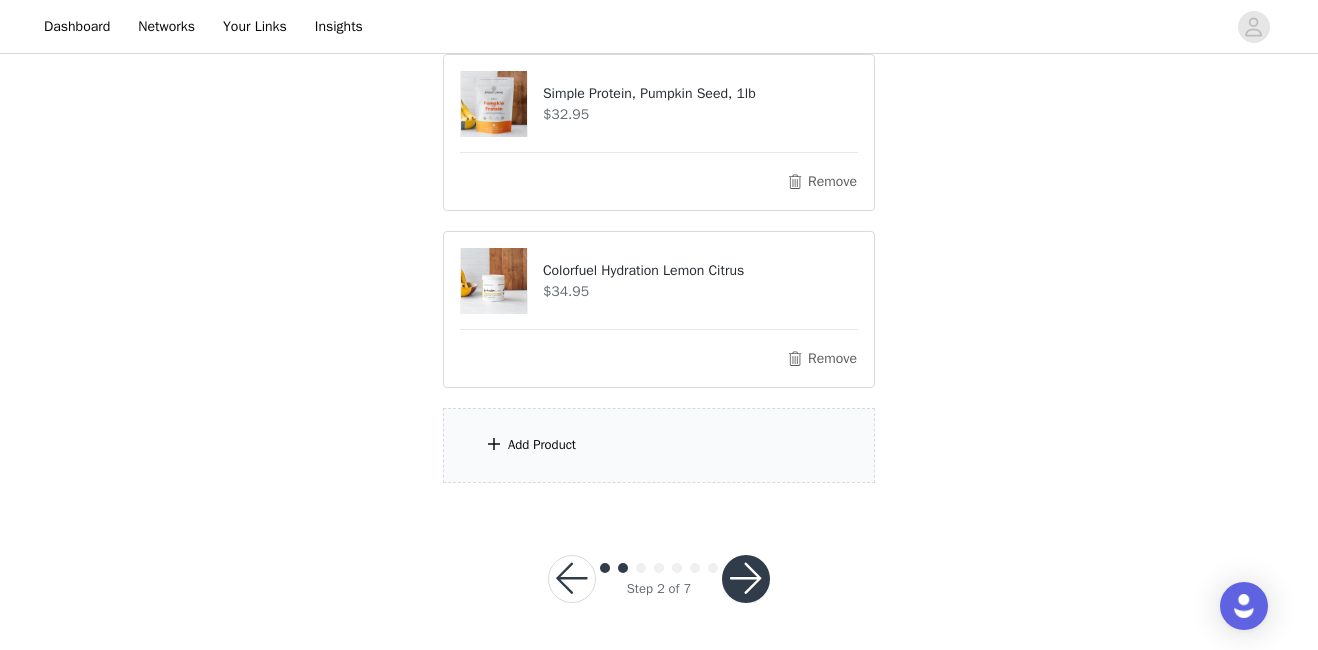 click on "Add Product" at bounding box center (659, 445) 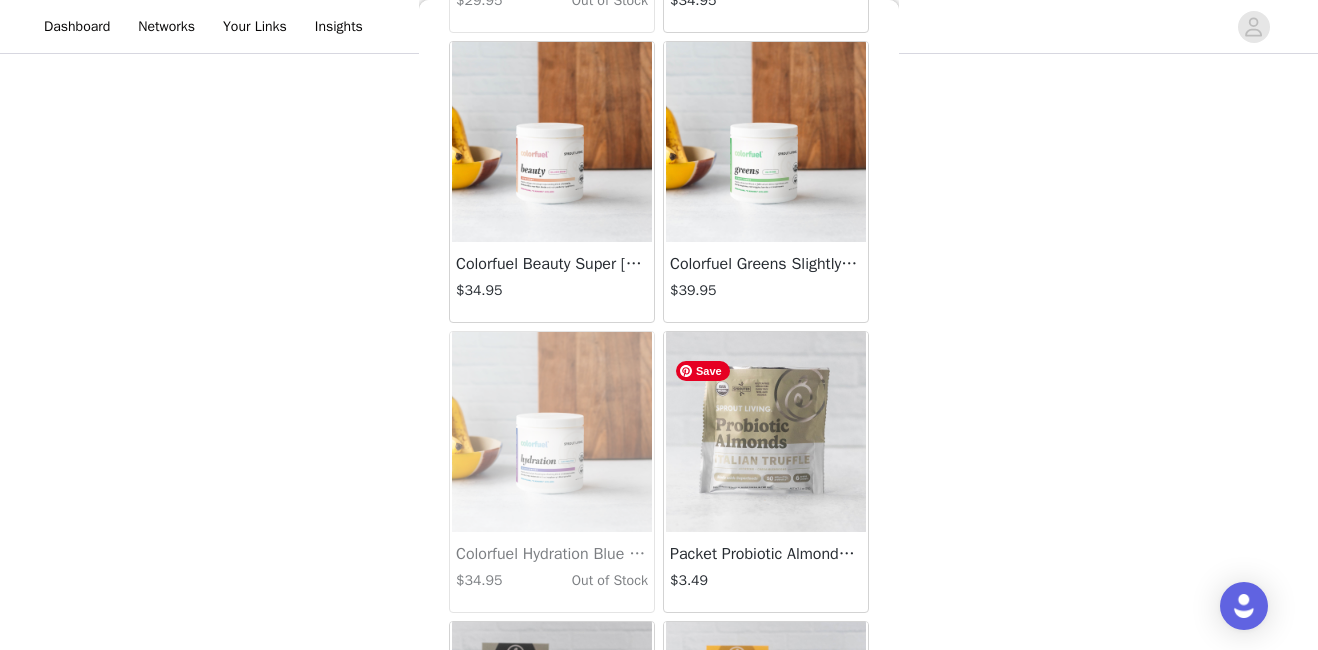 scroll, scrollTop: 6164, scrollLeft: 0, axis: vertical 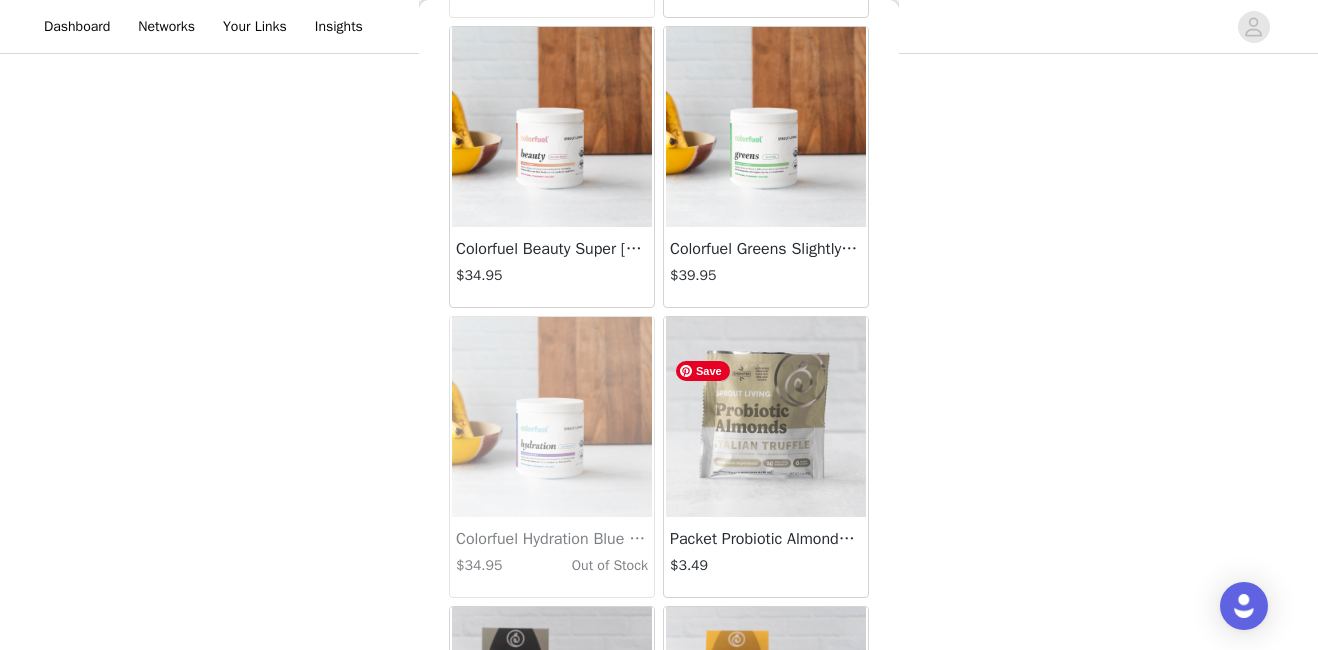 click at bounding box center (766, 417) 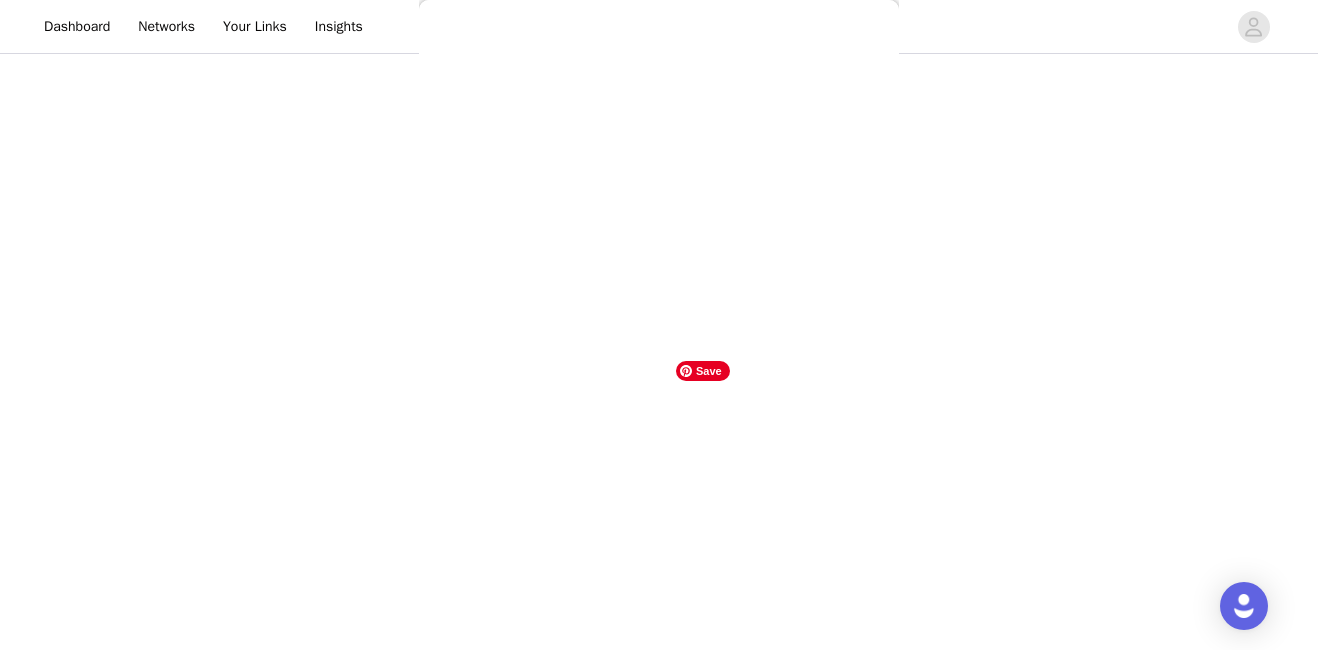 scroll, scrollTop: 291, scrollLeft: 0, axis: vertical 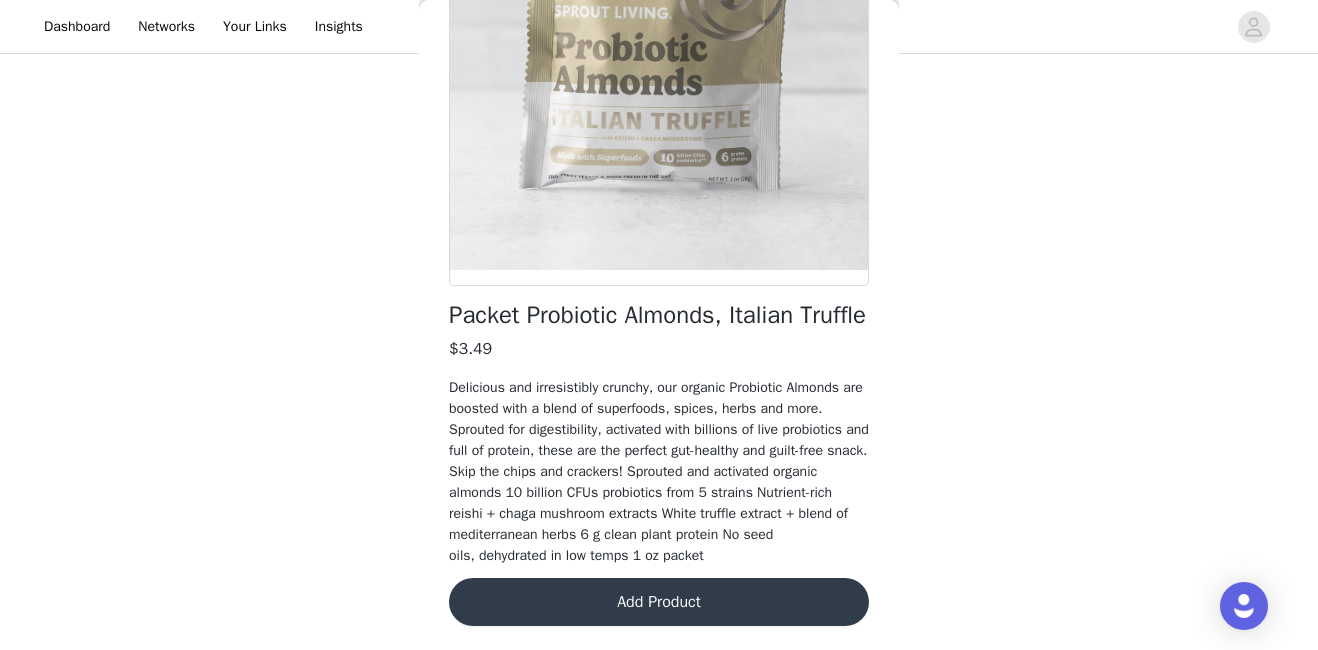 click on "Add Product" at bounding box center [659, 602] 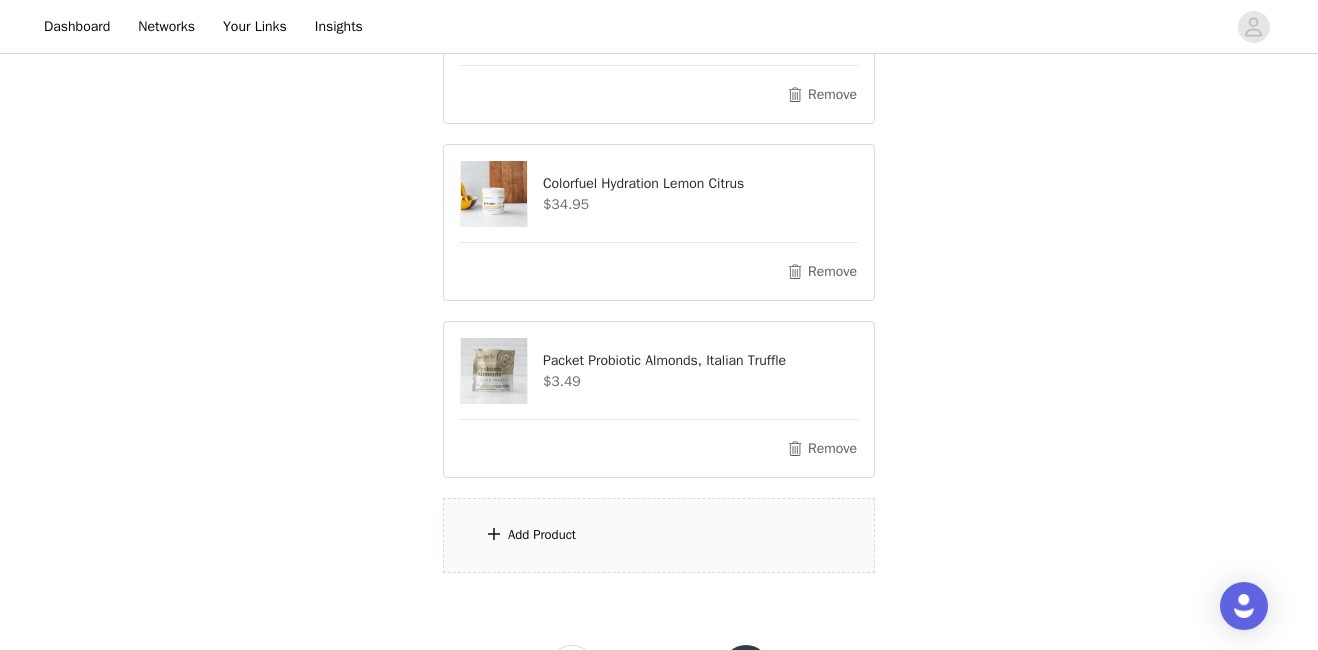 scroll, scrollTop: 1128, scrollLeft: 0, axis: vertical 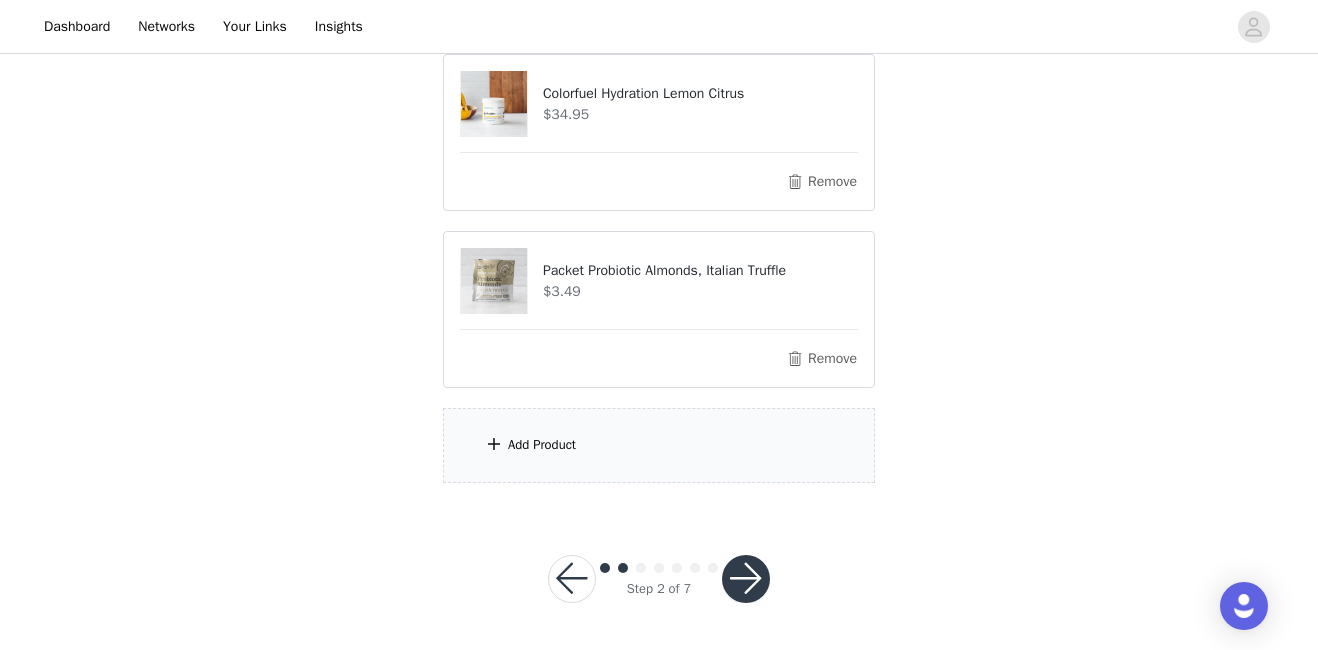 click on "Add Product" at bounding box center [659, 445] 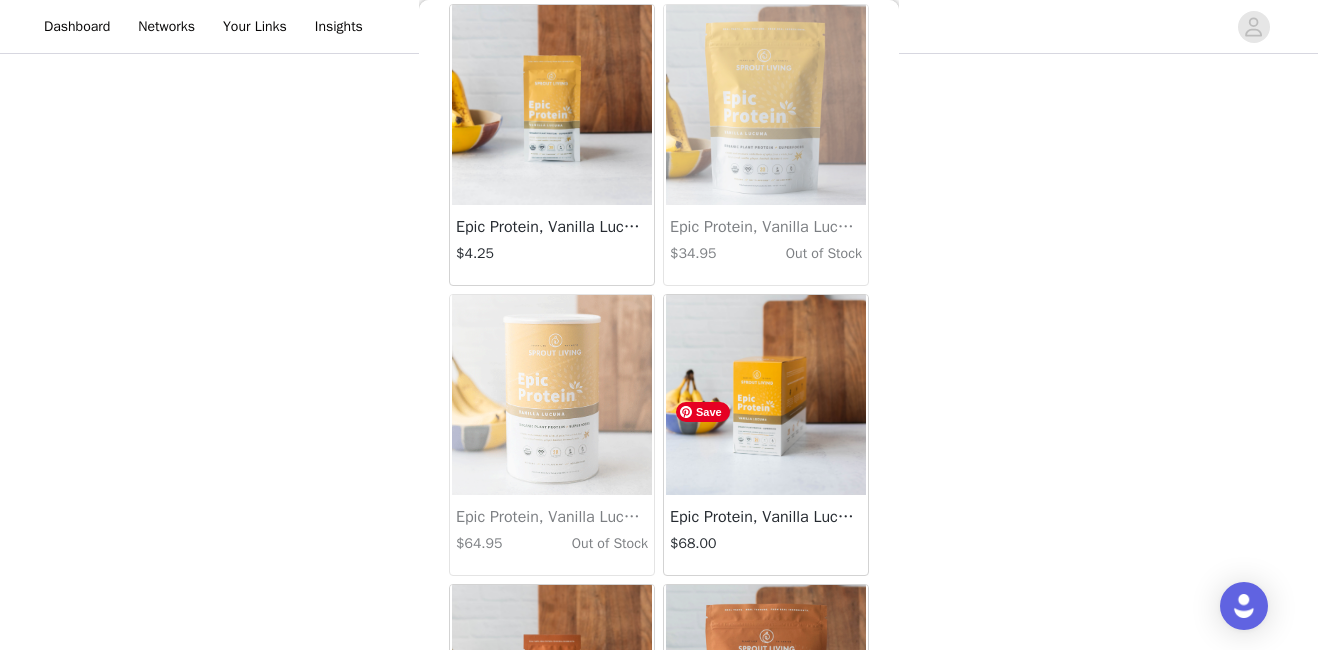 scroll, scrollTop: 94, scrollLeft: 0, axis: vertical 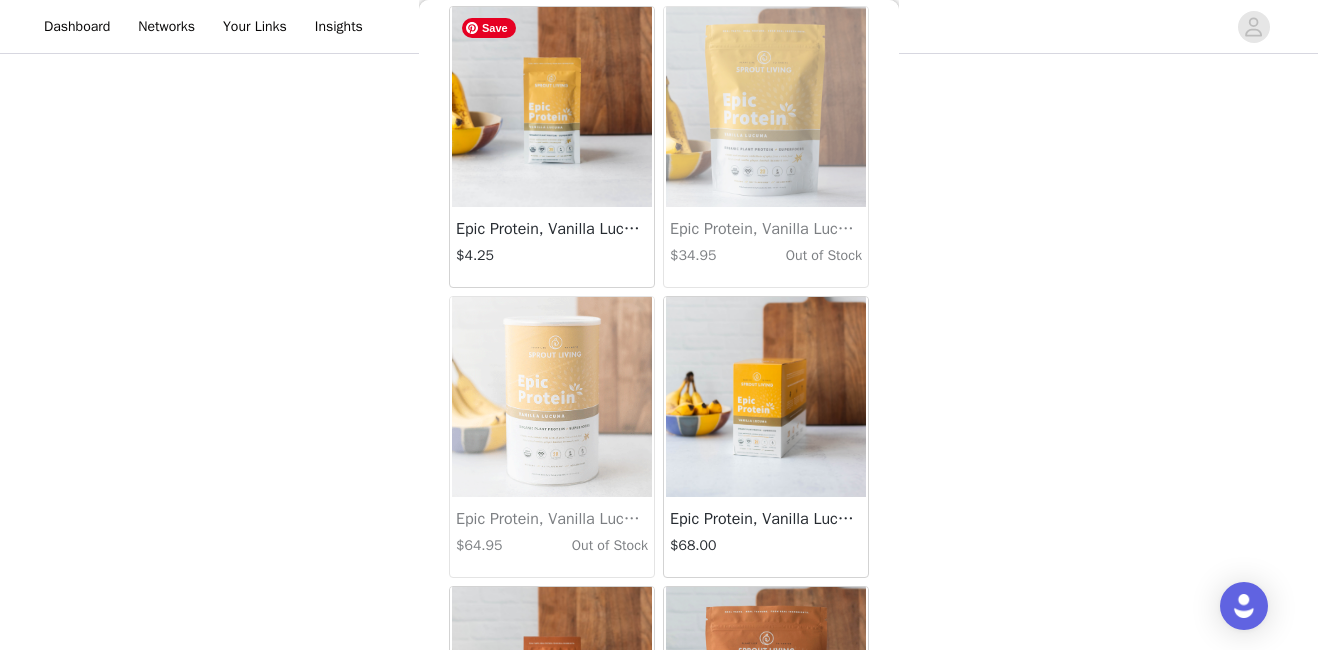 click at bounding box center [552, 107] 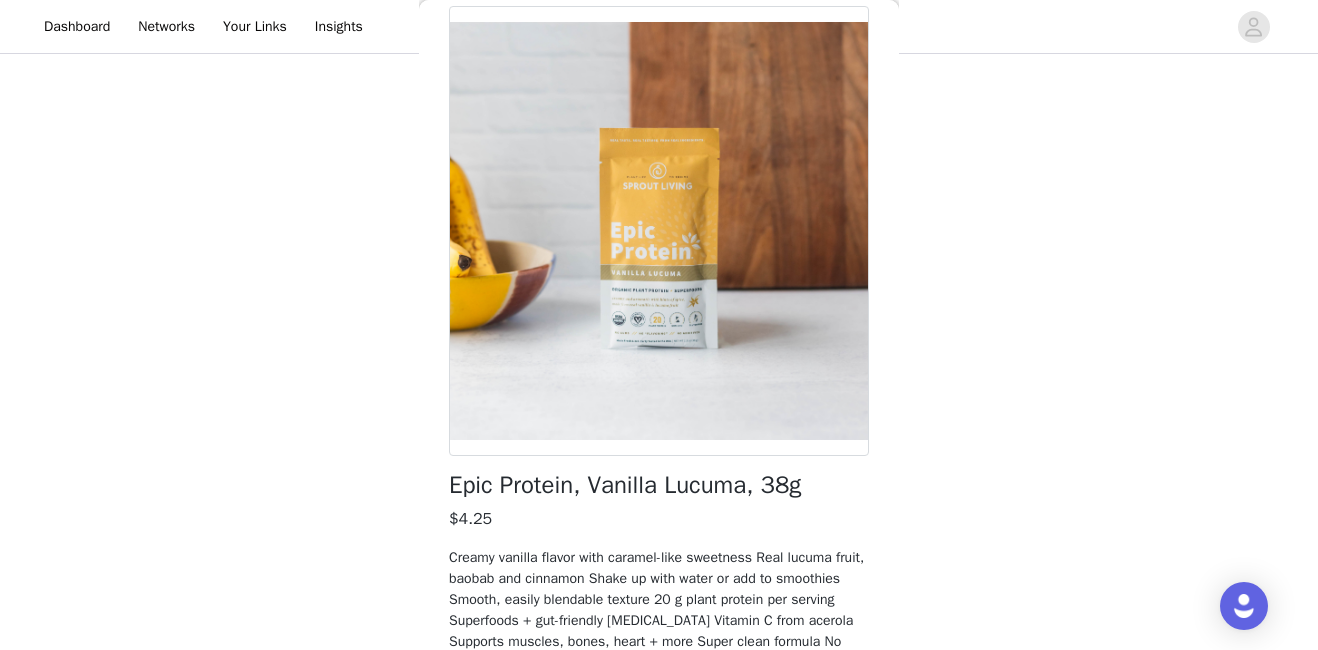 scroll, scrollTop: 306, scrollLeft: 0, axis: vertical 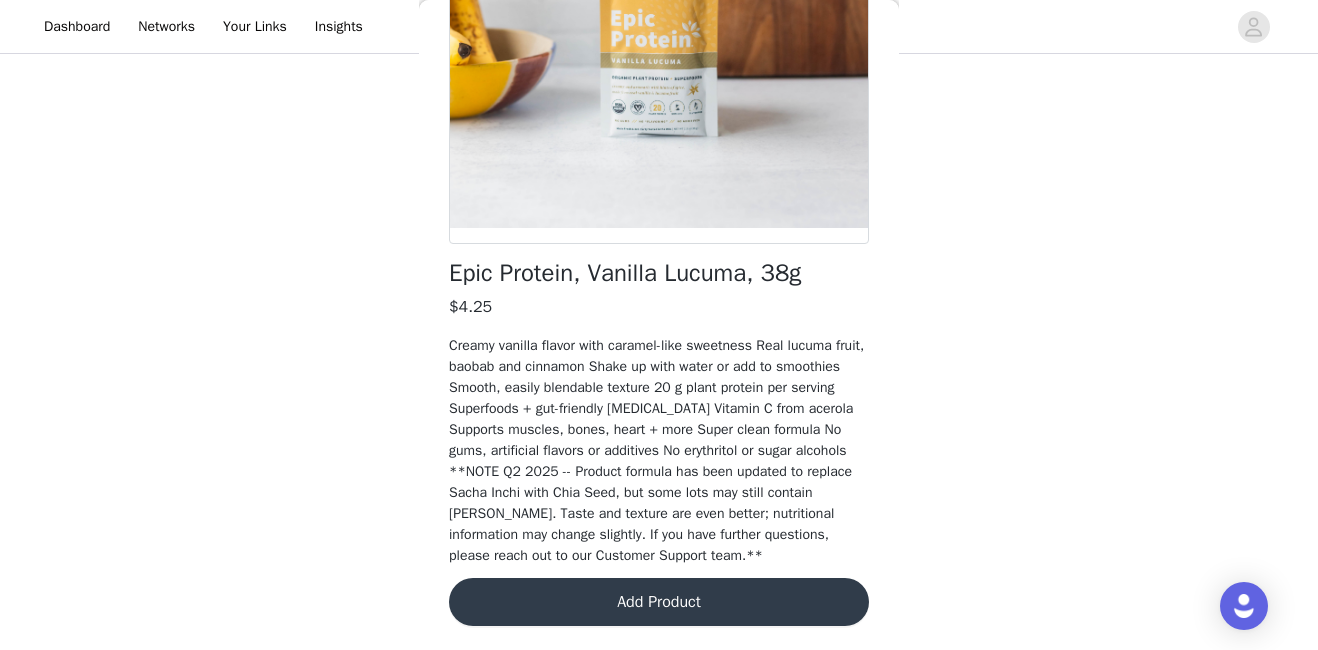 click on "Add Product" at bounding box center (659, 602) 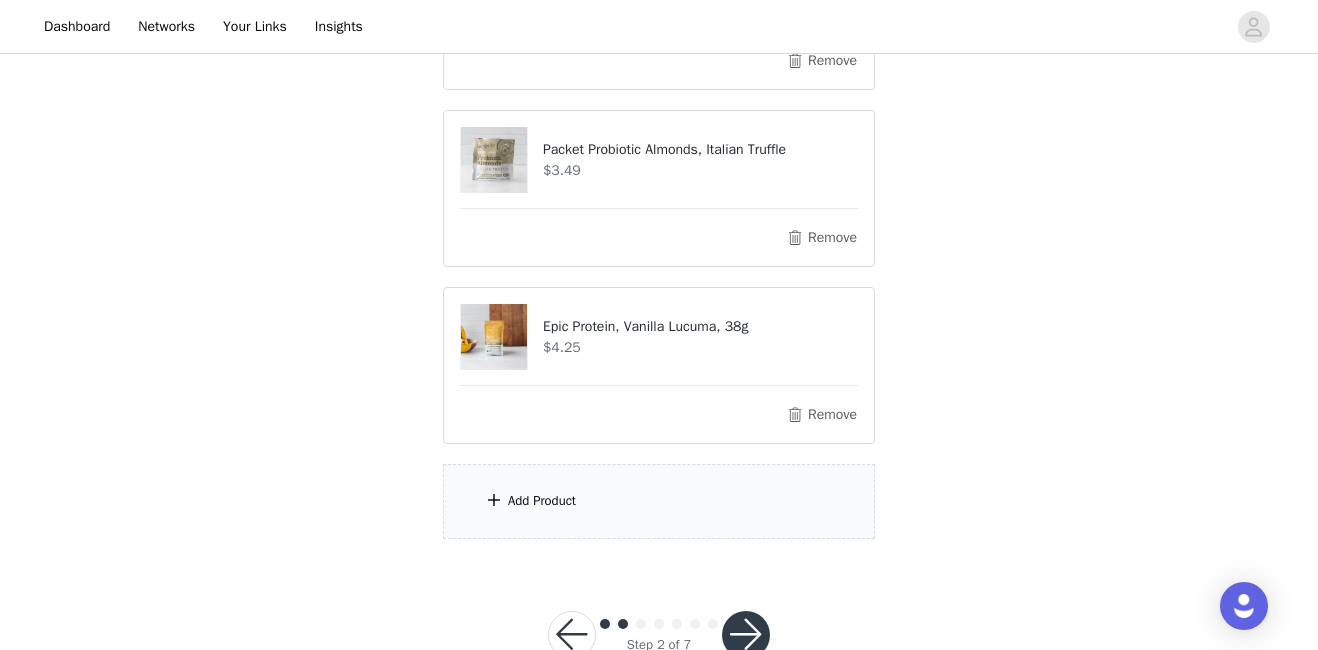 scroll, scrollTop: 1305, scrollLeft: 0, axis: vertical 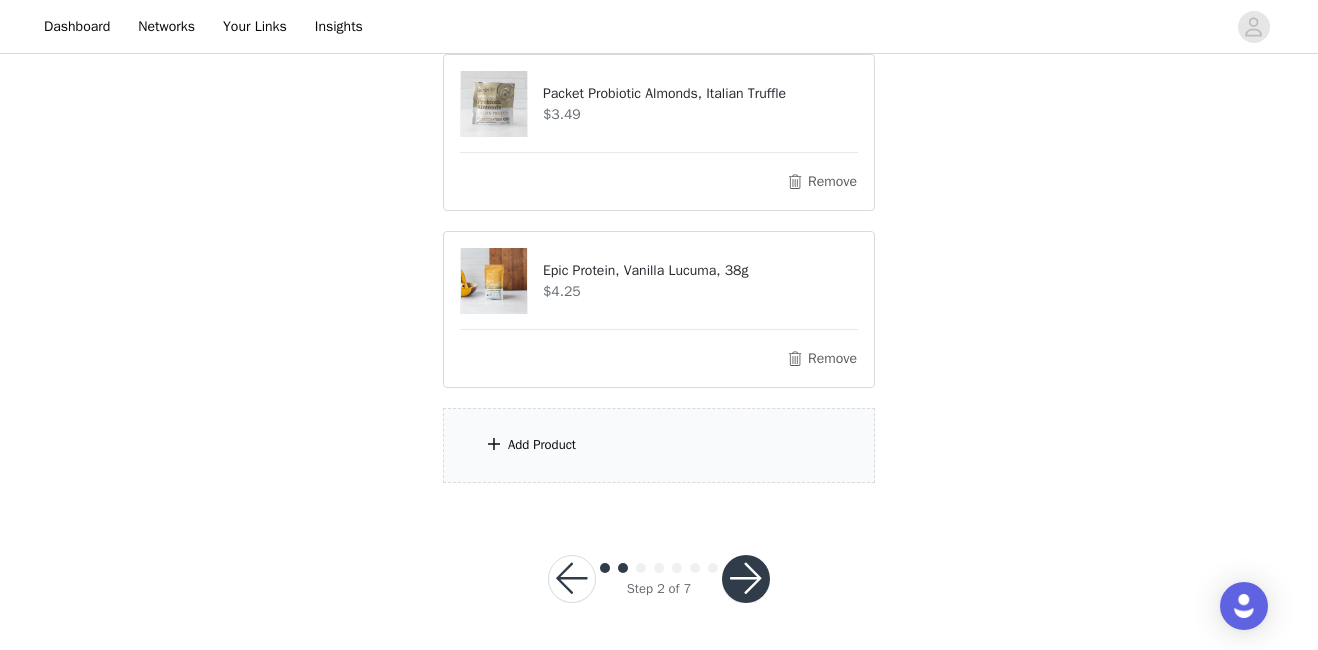 click on "Add Product" at bounding box center [659, 445] 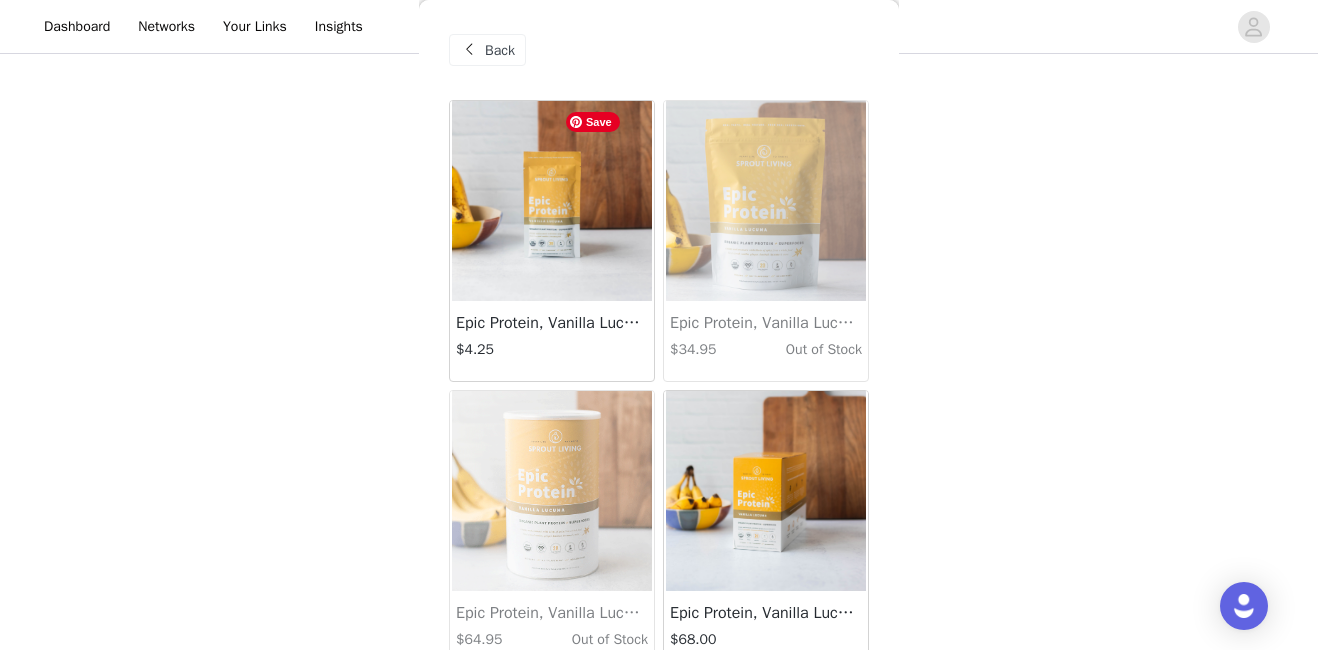 click at bounding box center [552, 201] 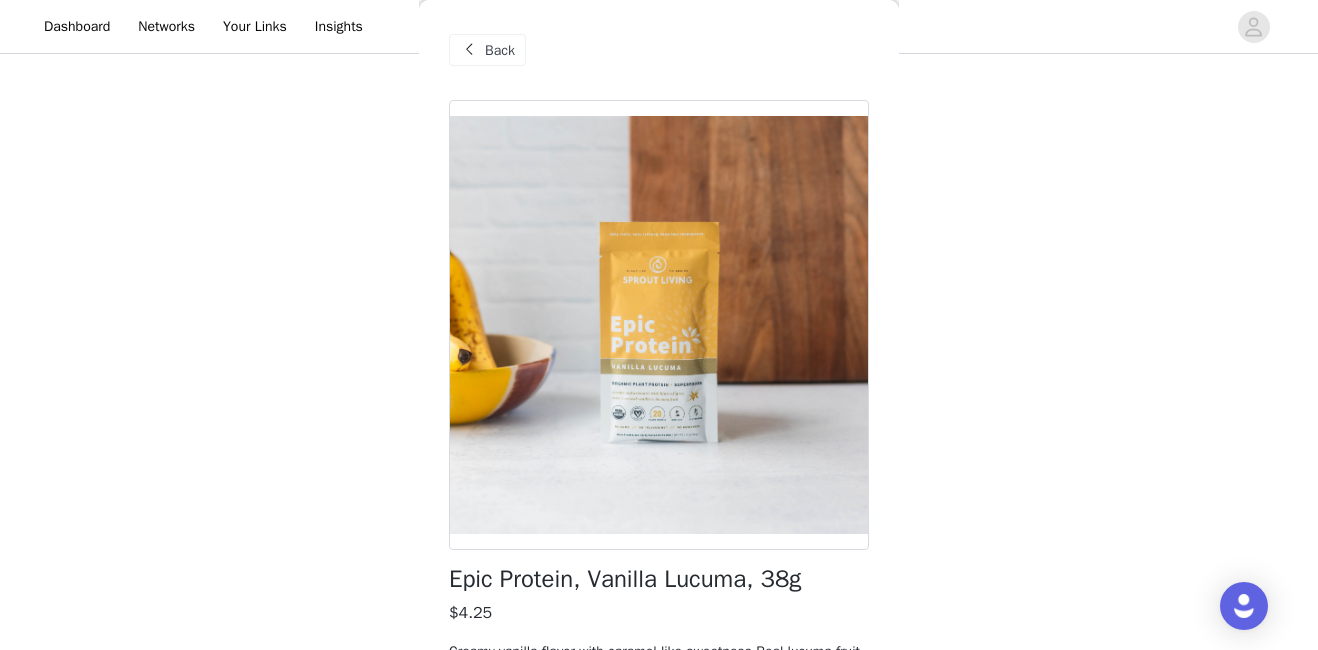 scroll, scrollTop: 306, scrollLeft: 0, axis: vertical 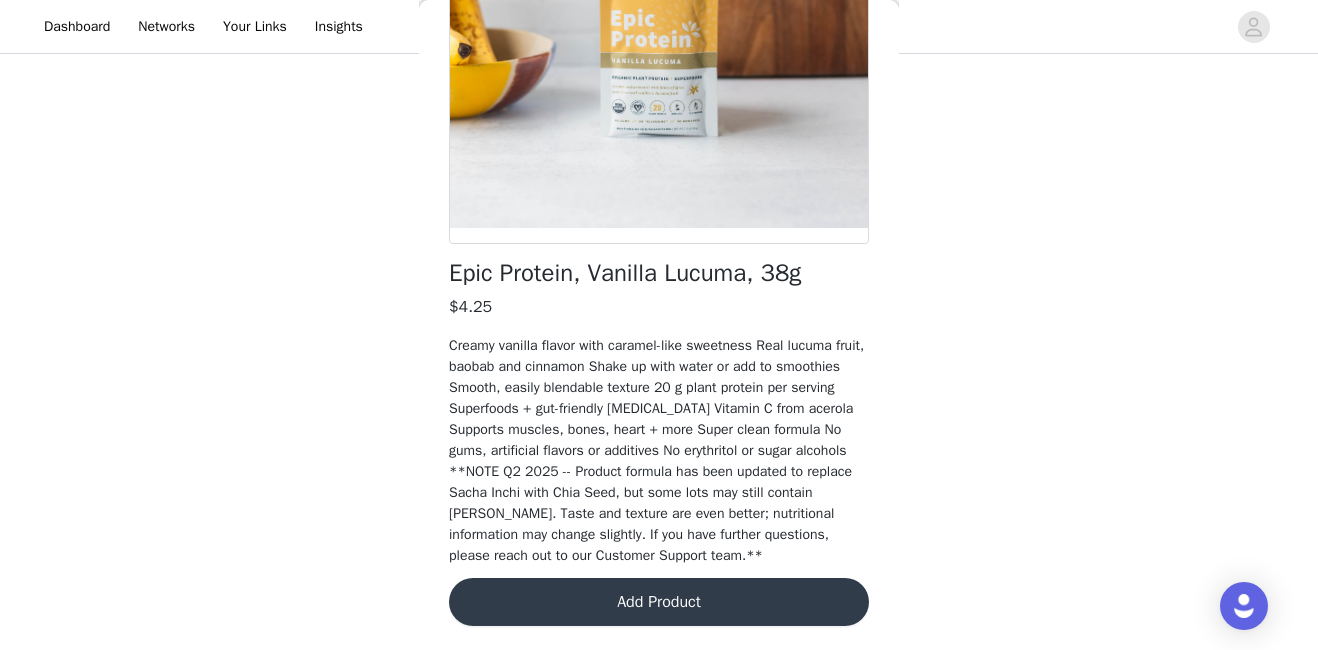 click on "Add Product" at bounding box center (659, 602) 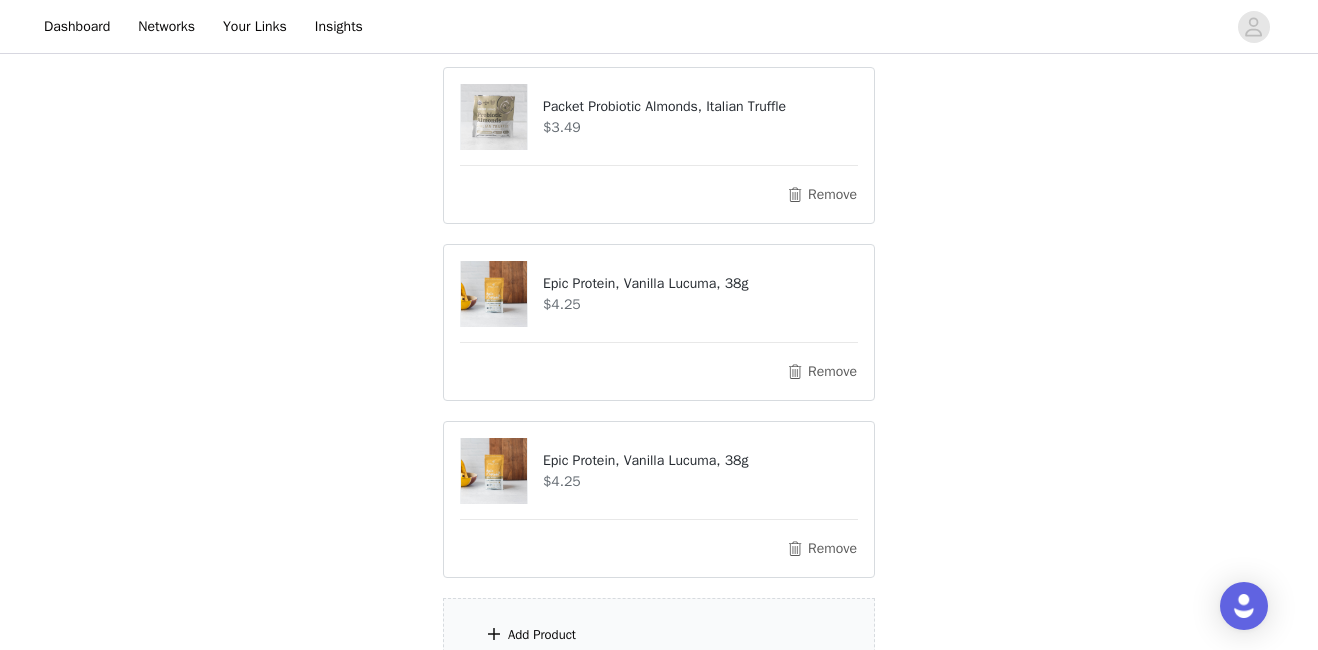 scroll, scrollTop: 1482, scrollLeft: 0, axis: vertical 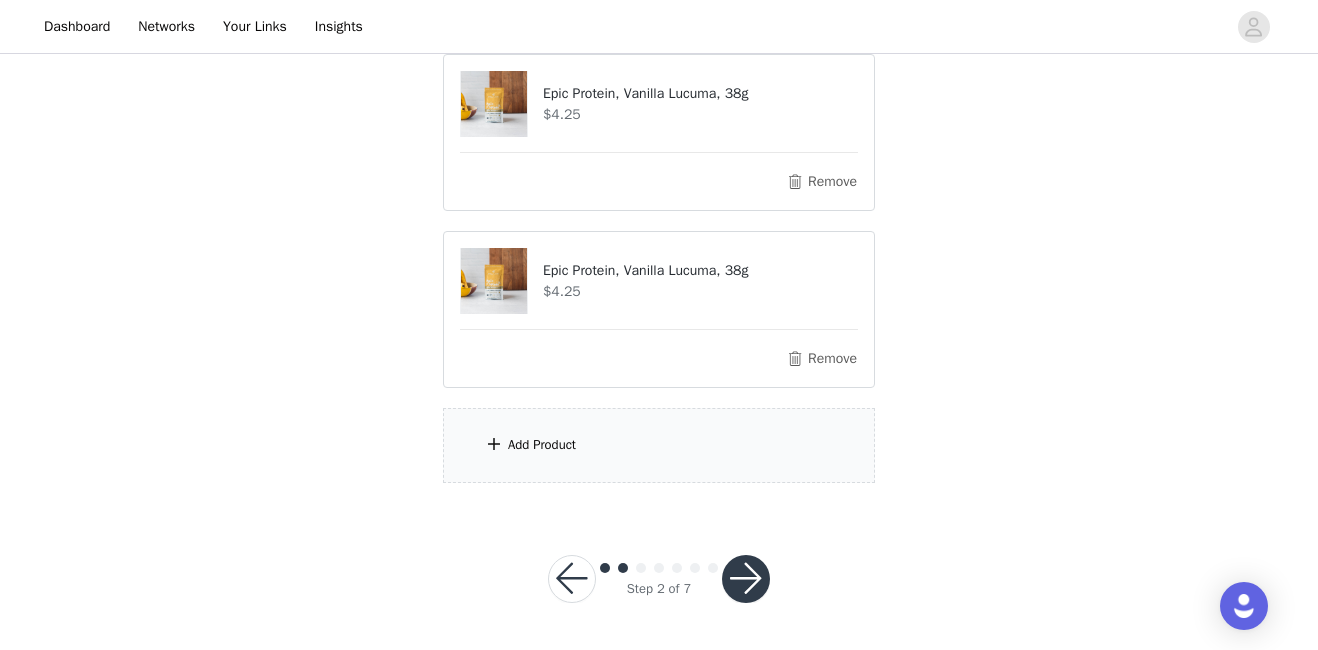 click on "Add Product" at bounding box center [659, 445] 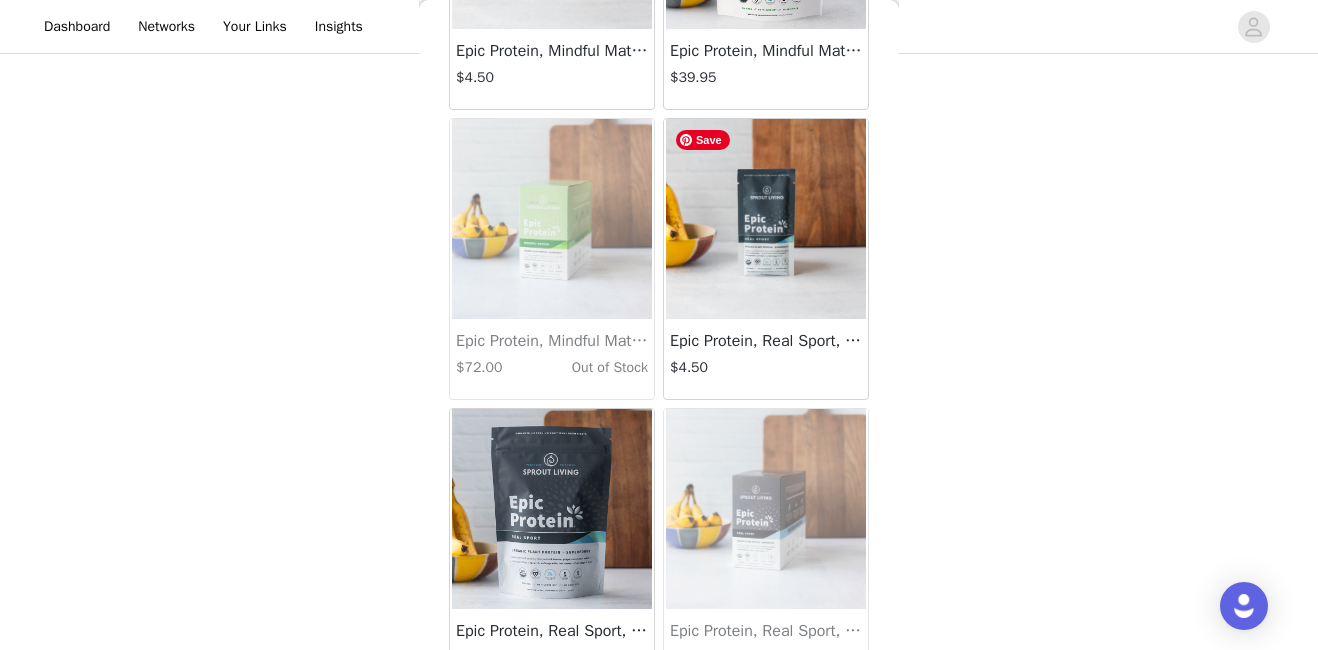 click at bounding box center [766, 219] 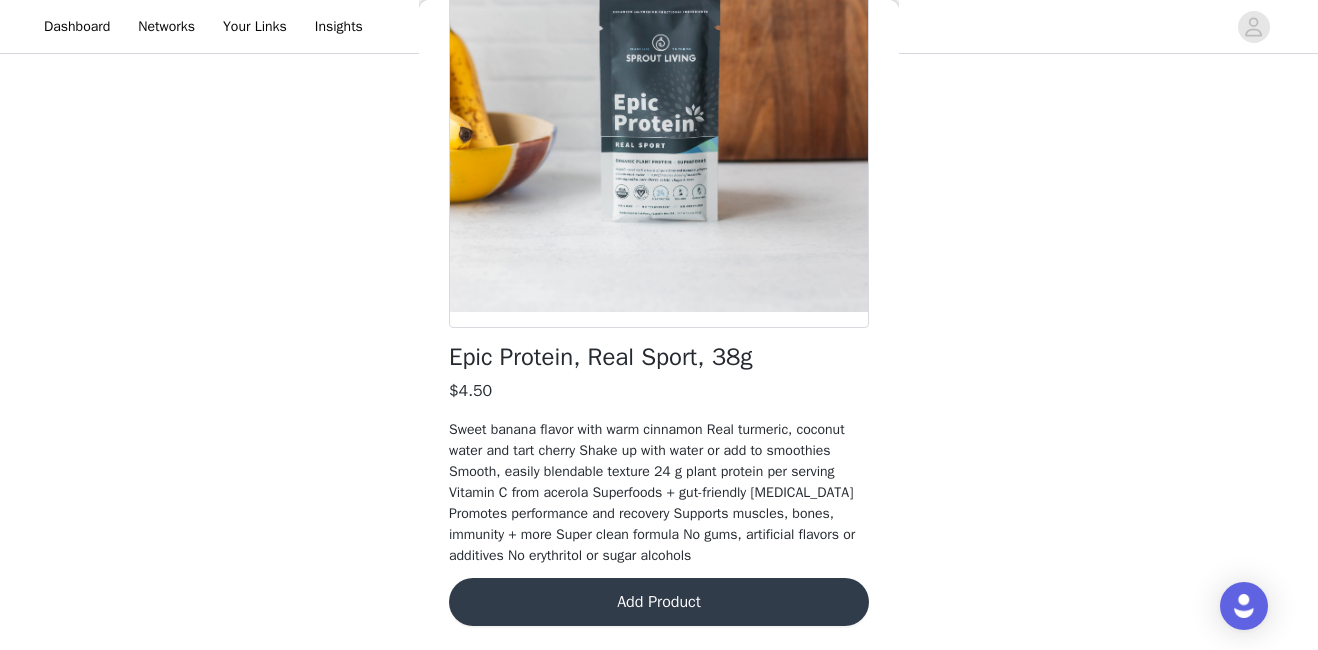 scroll 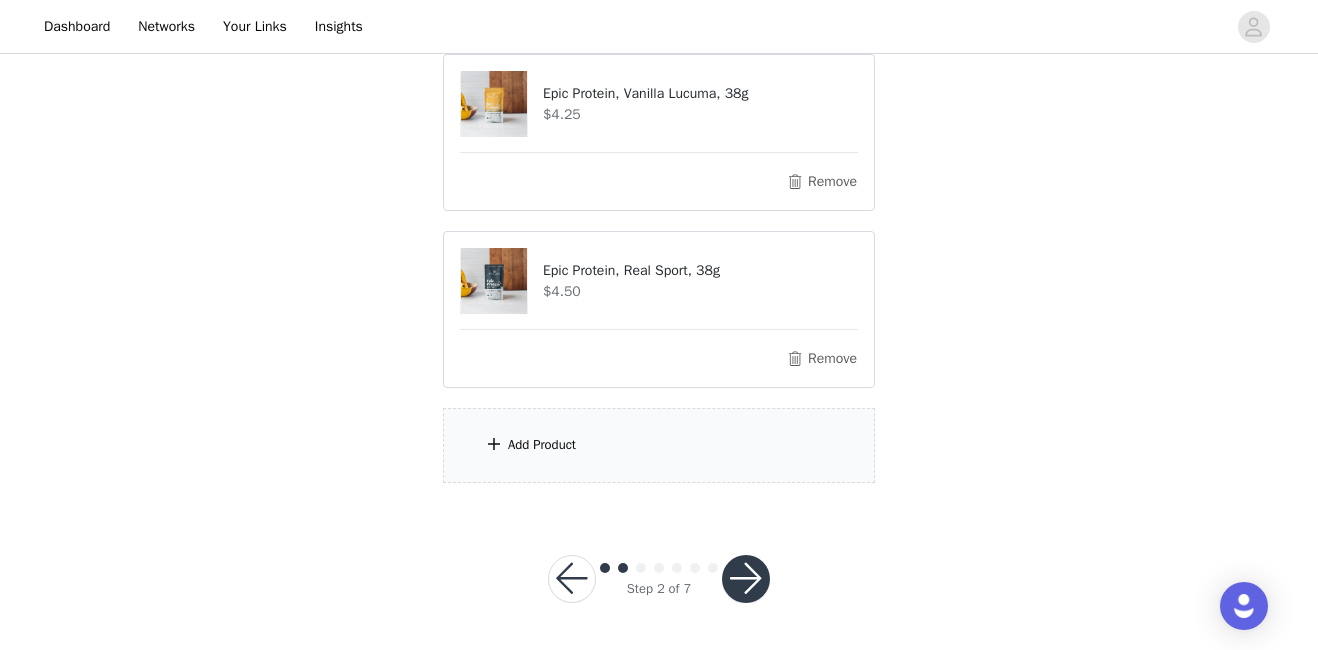 click at bounding box center [746, 579] 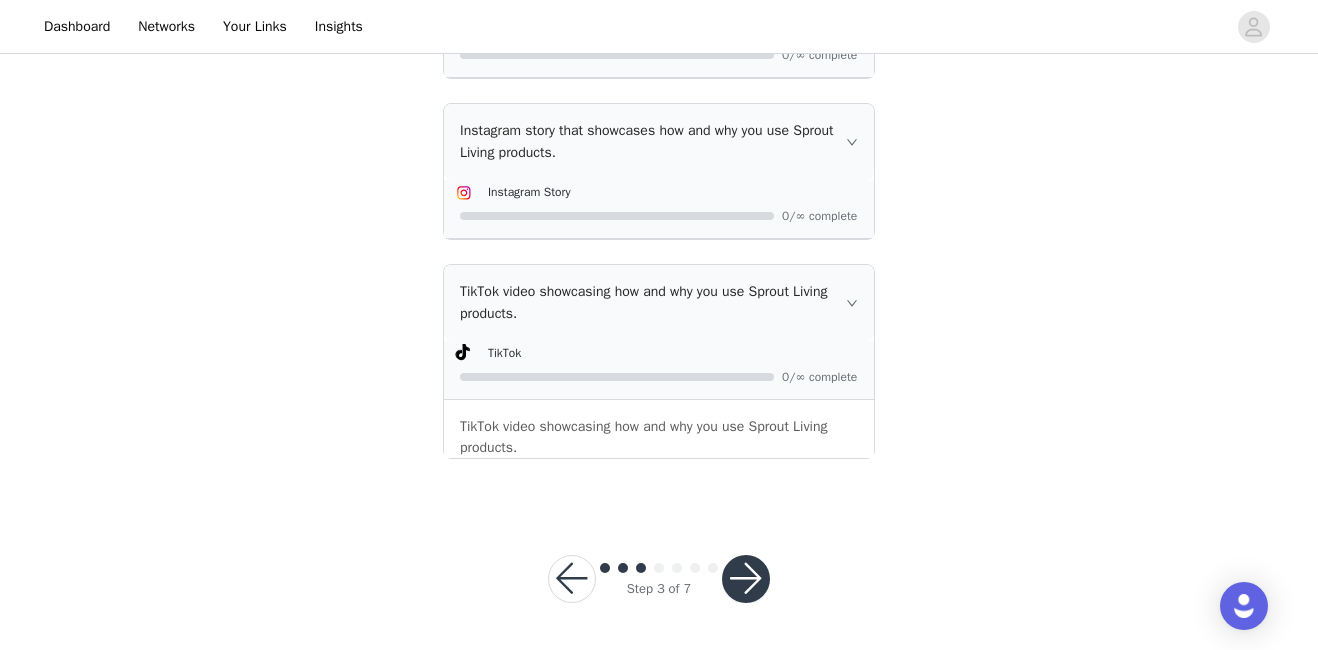 click at bounding box center (746, 579) 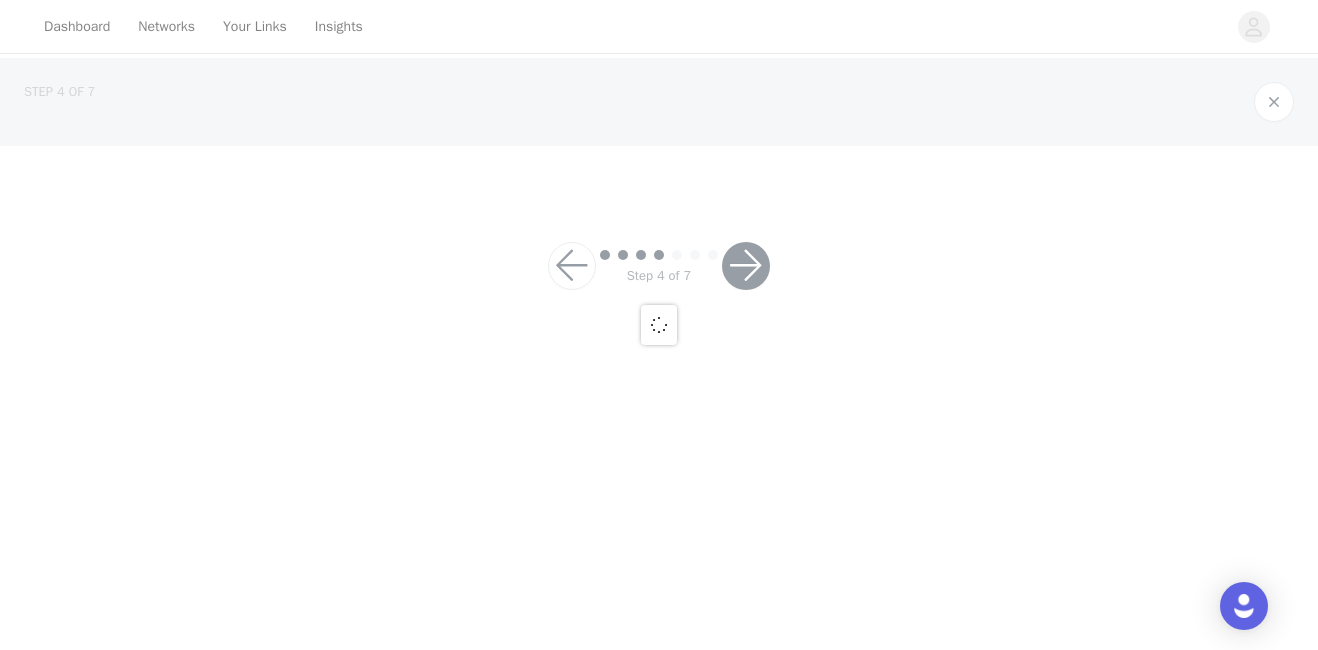 scroll, scrollTop: 0, scrollLeft: 0, axis: both 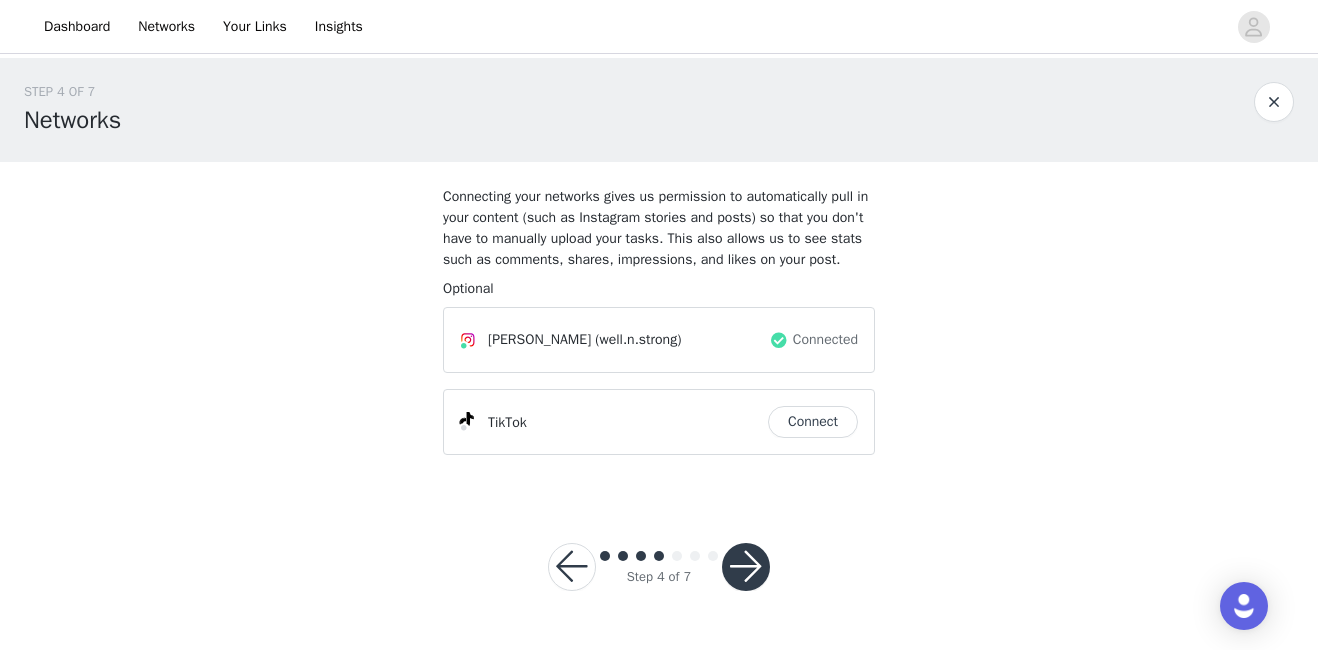 click at bounding box center (746, 567) 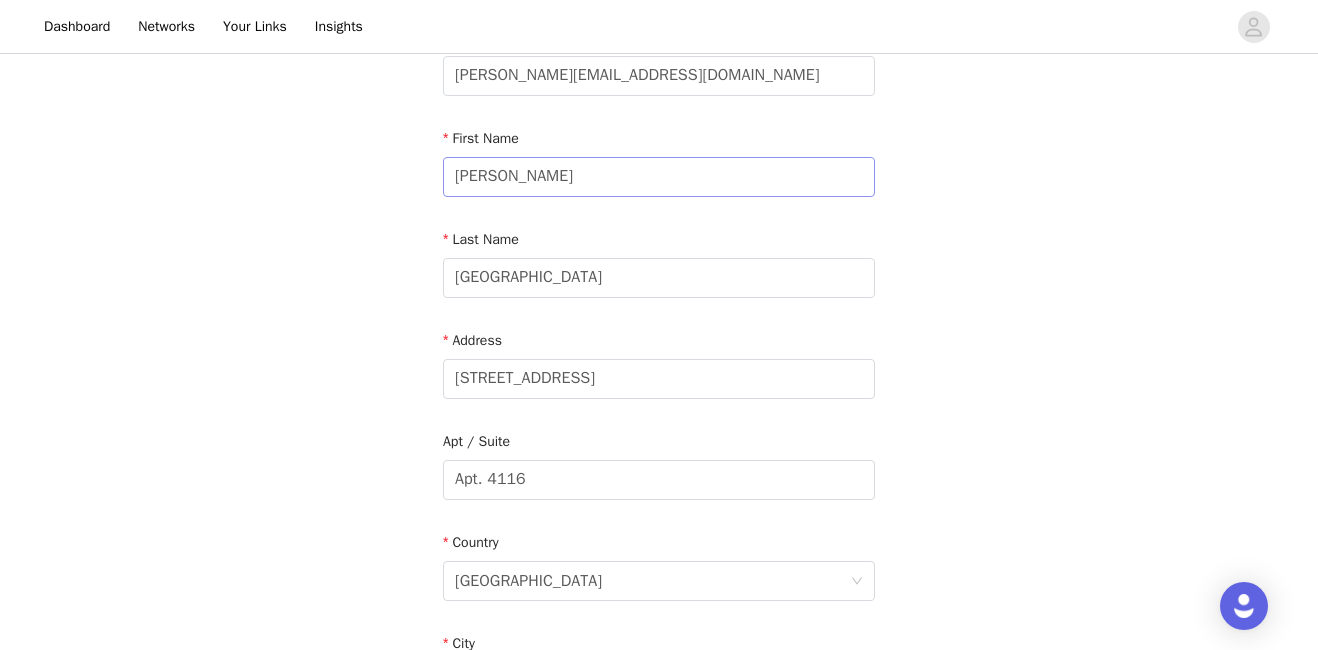 scroll, scrollTop: 104, scrollLeft: 0, axis: vertical 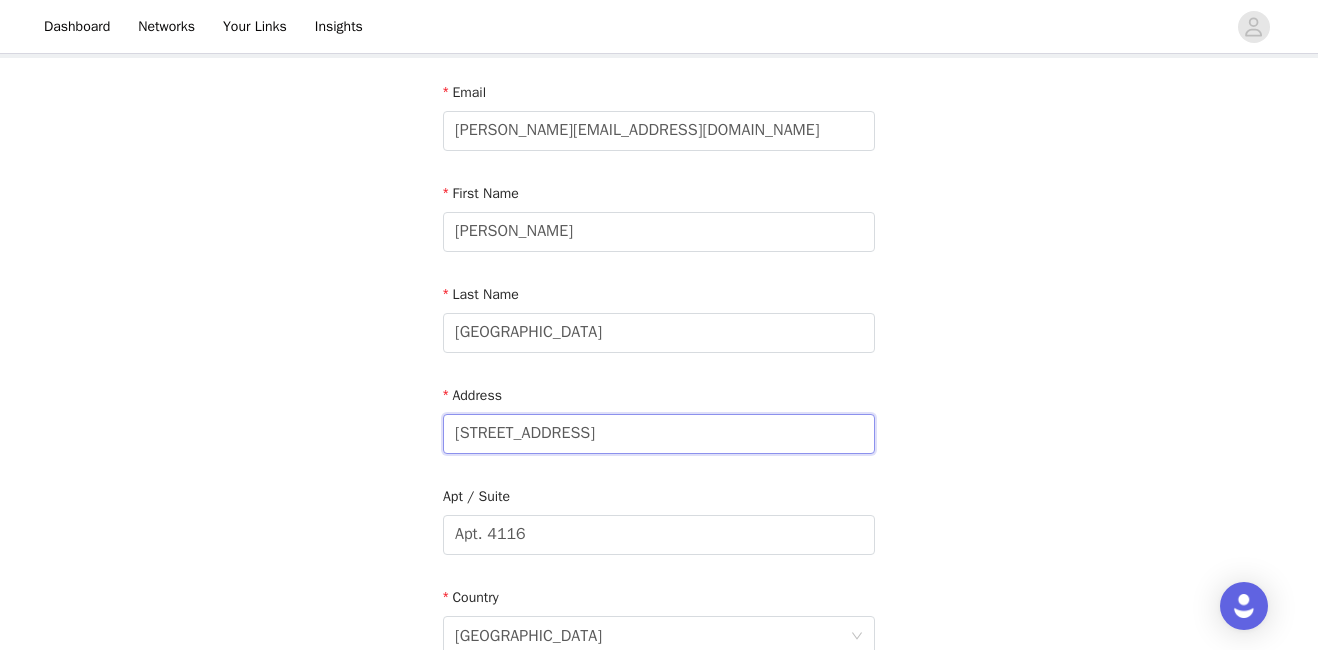 click on "[STREET_ADDRESS]" at bounding box center [659, 434] 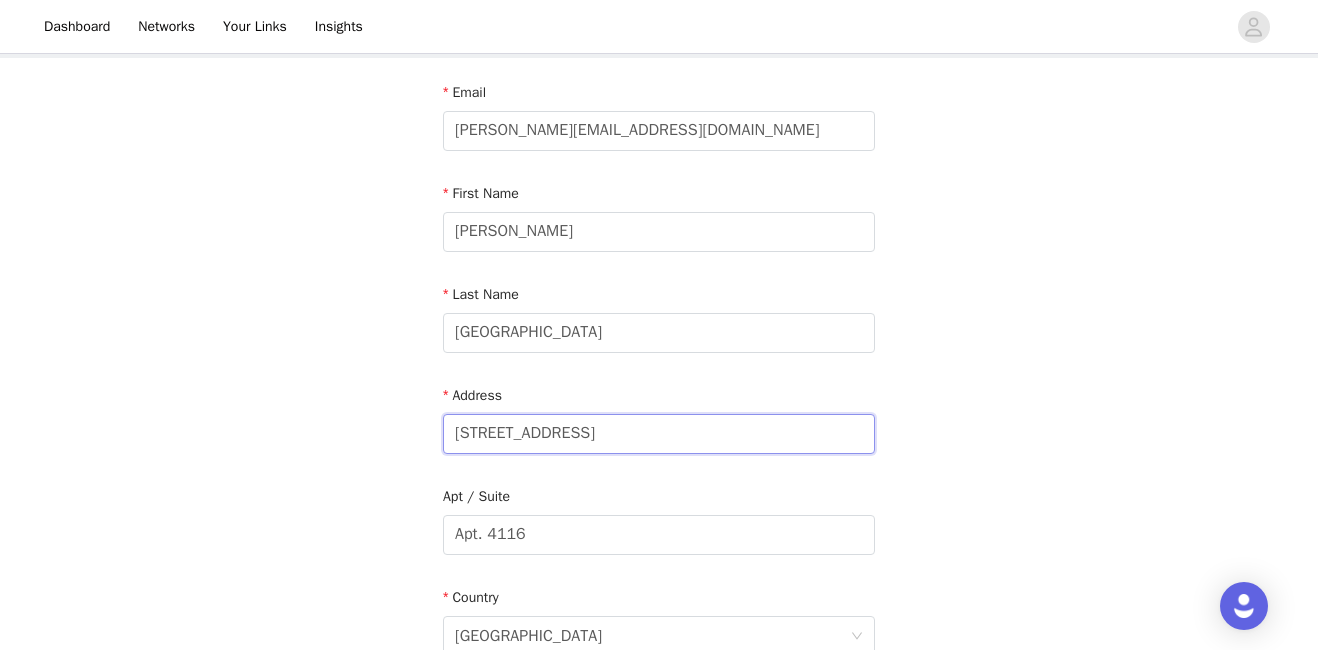 type on "[STREET_ADDRESS]" 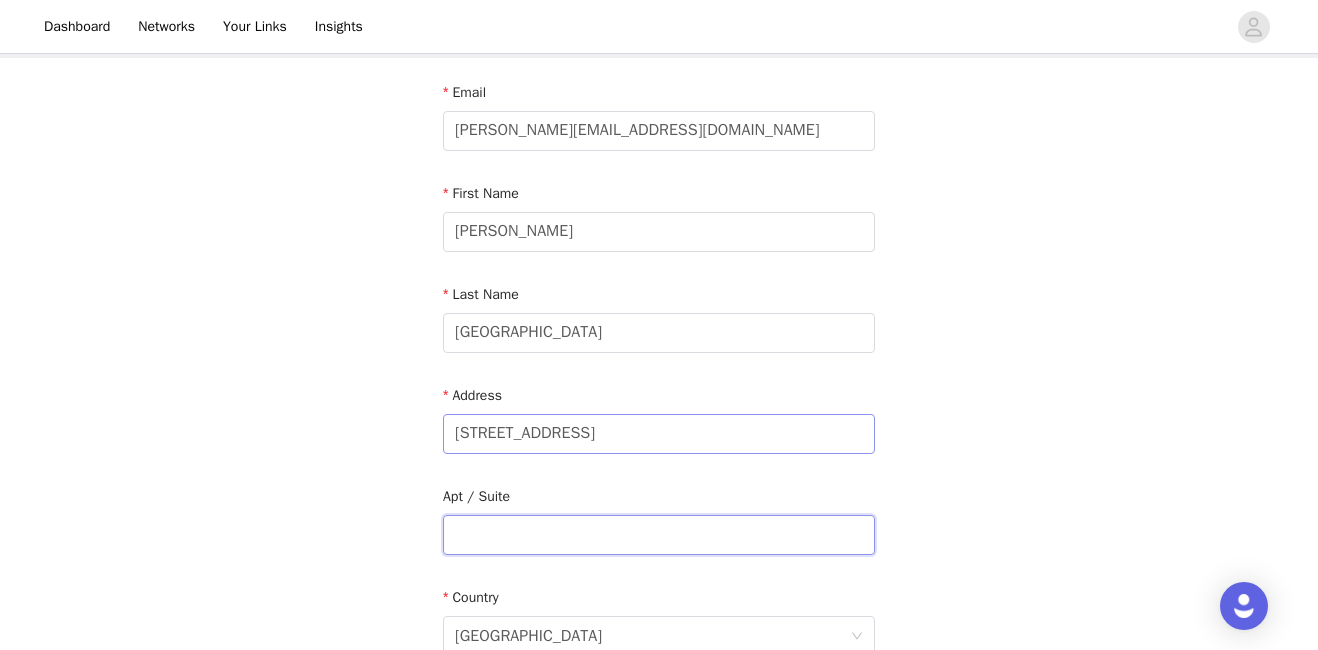 scroll, scrollTop: 249, scrollLeft: 0, axis: vertical 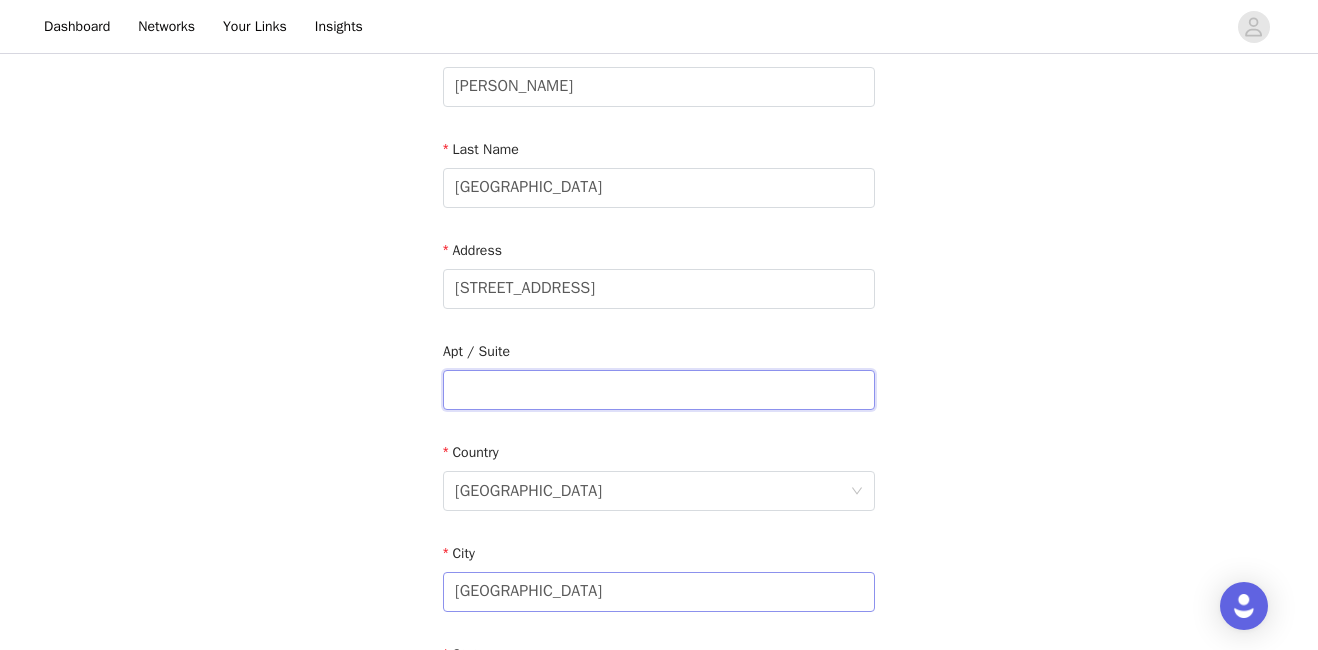 type 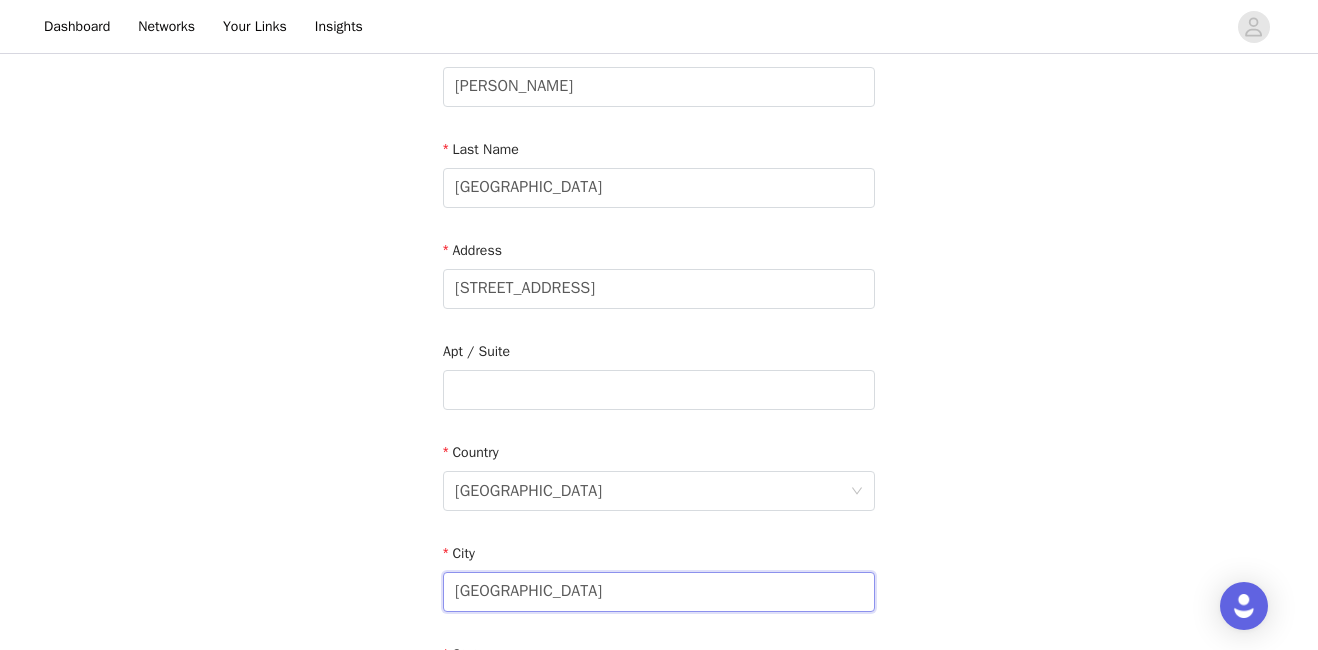 click on "[GEOGRAPHIC_DATA]" at bounding box center [659, 592] 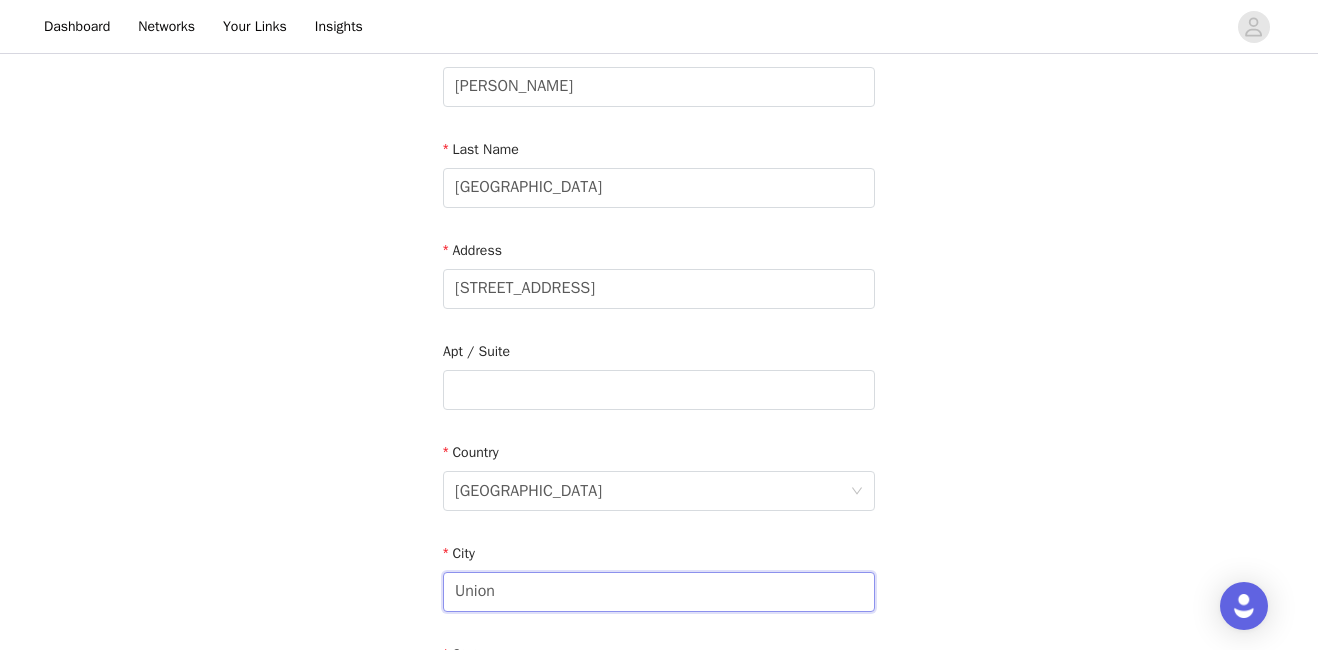 type on "Union" 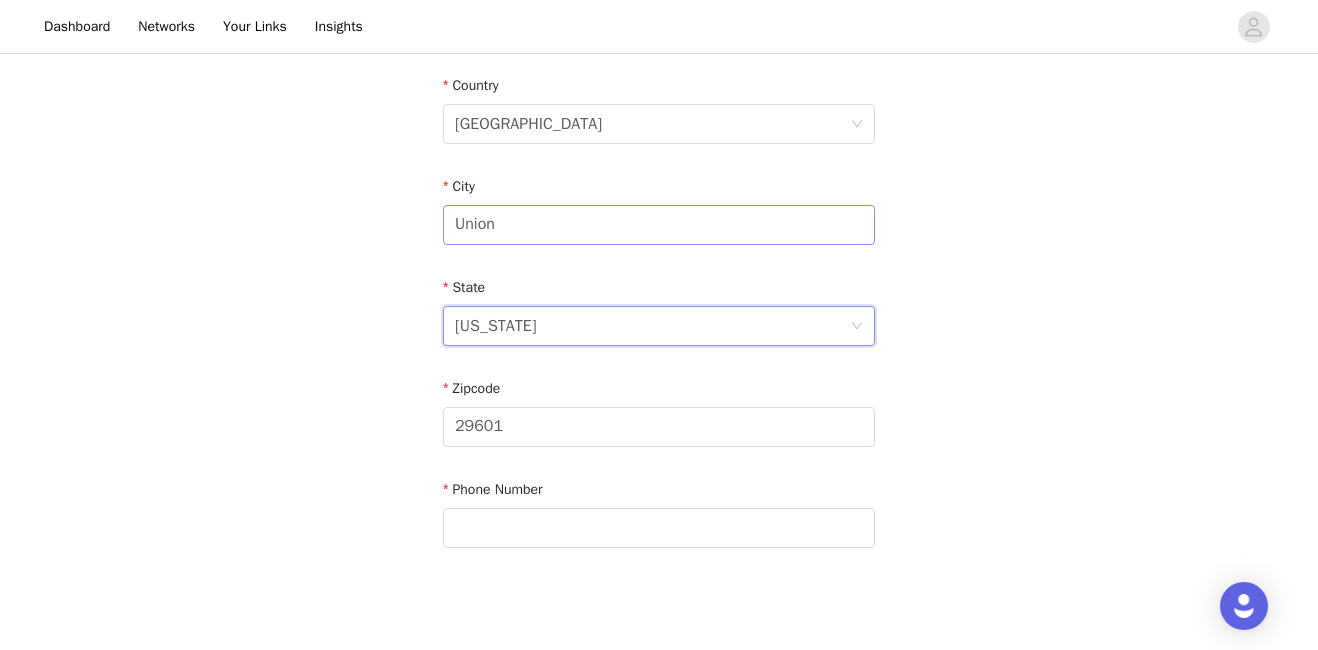 scroll, scrollTop: 713, scrollLeft: 0, axis: vertical 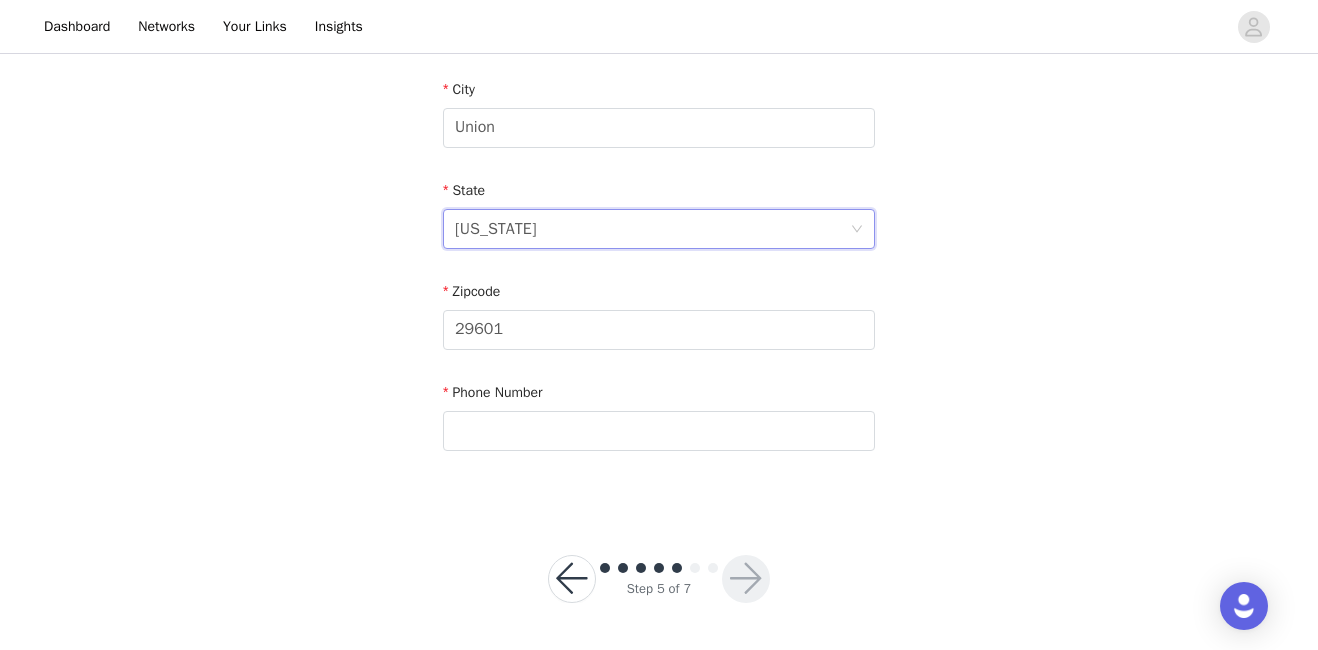 type on "j" 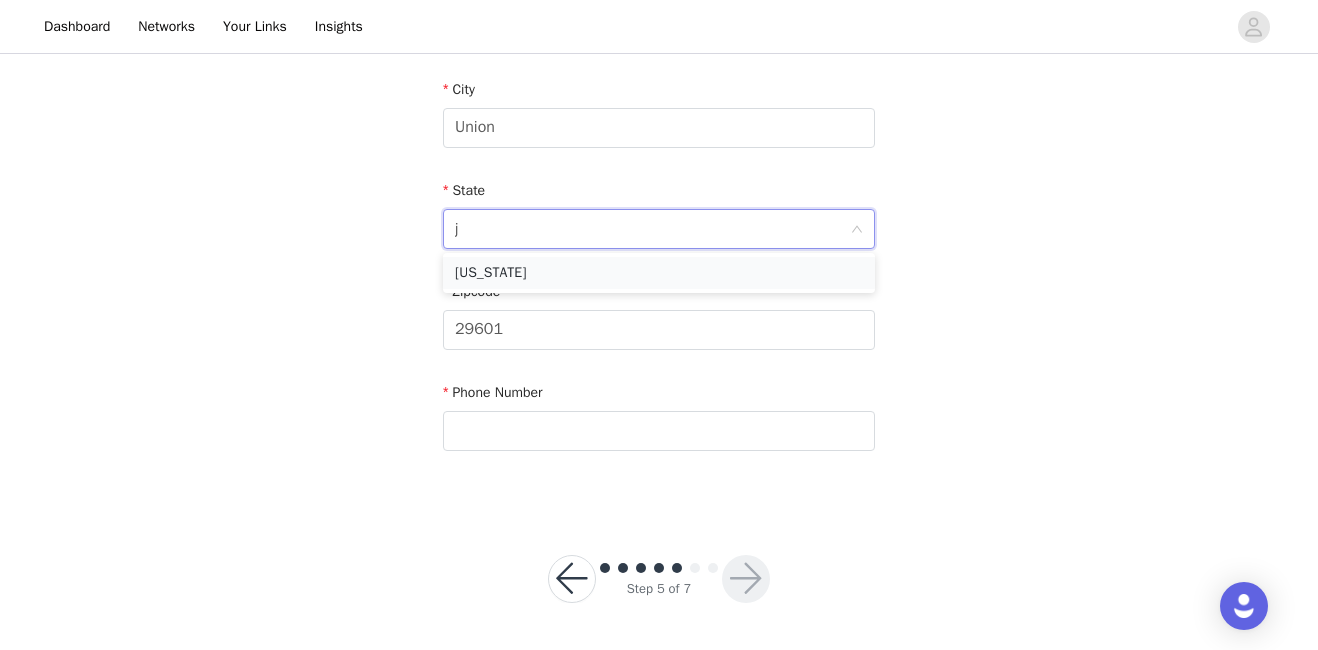 click on "[US_STATE]" at bounding box center (659, 273) 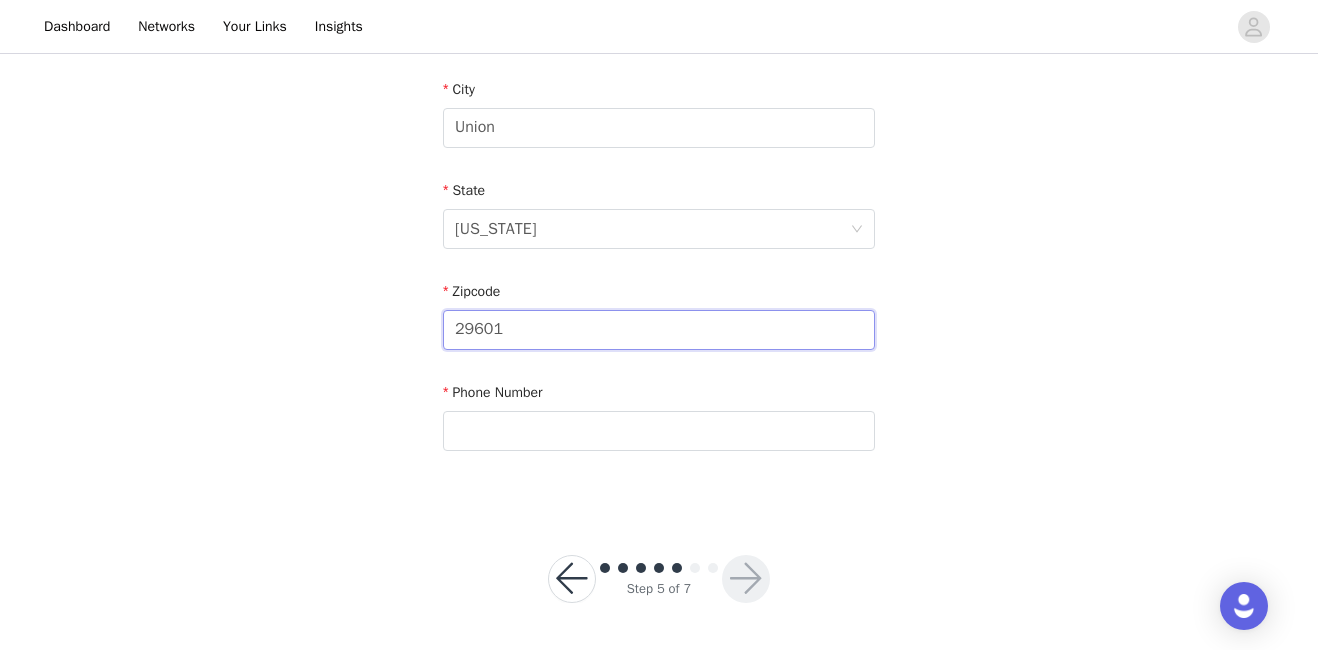 click on "29601" at bounding box center (659, 330) 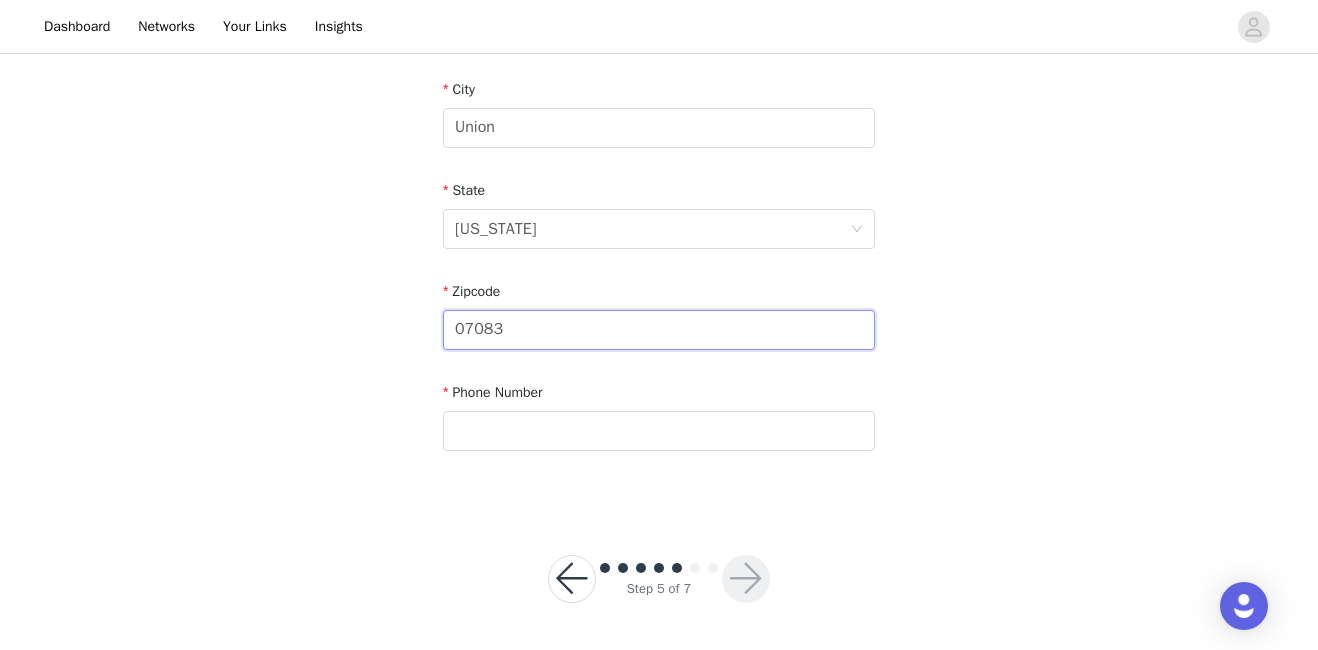 type on "07083" 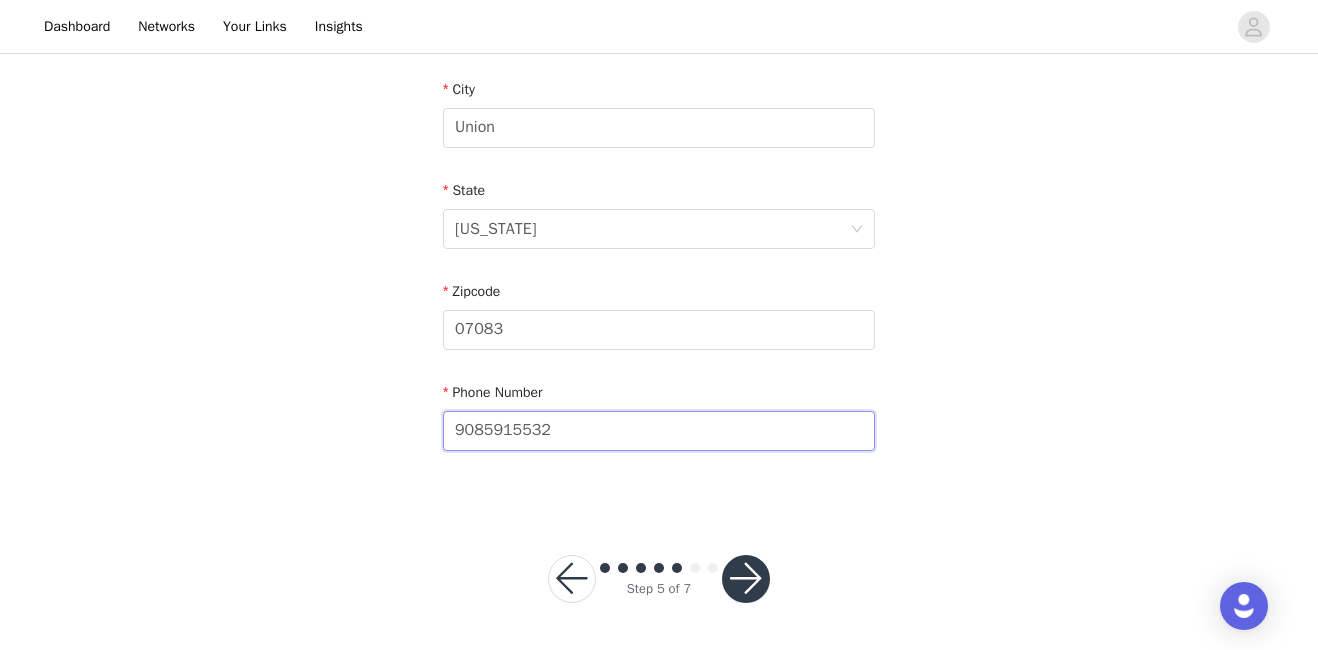 type on "9085915532" 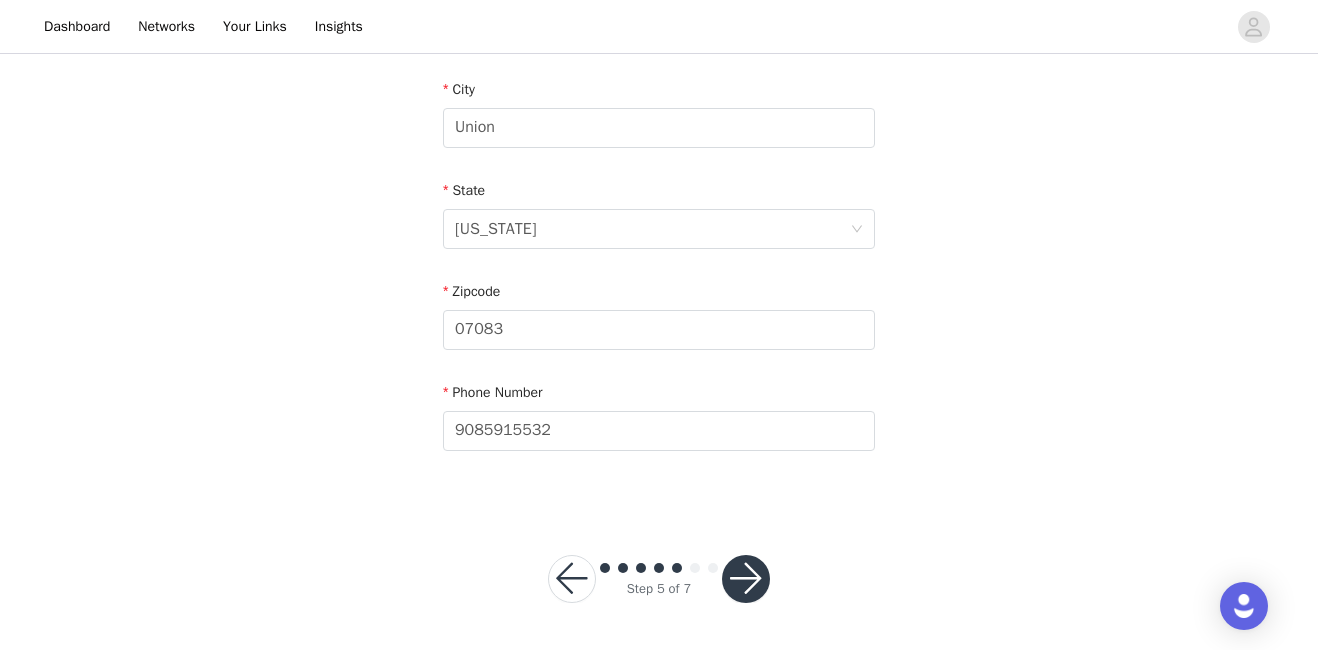 click at bounding box center [746, 579] 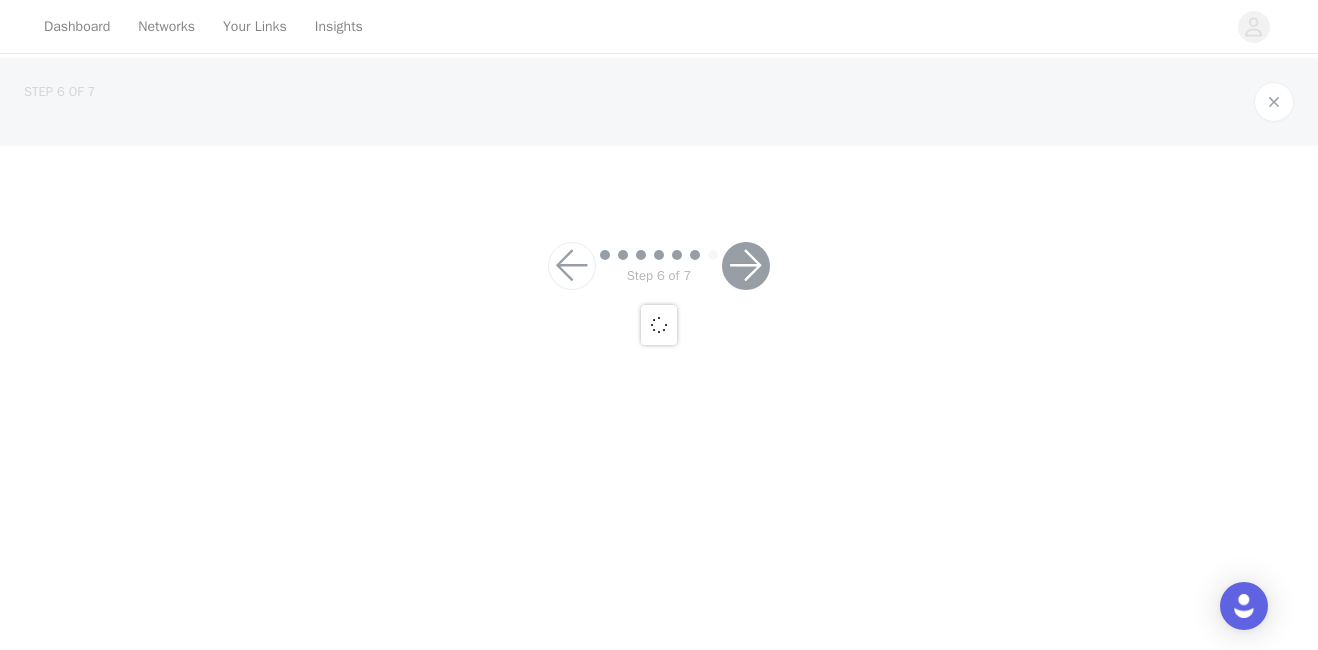 scroll, scrollTop: 0, scrollLeft: 0, axis: both 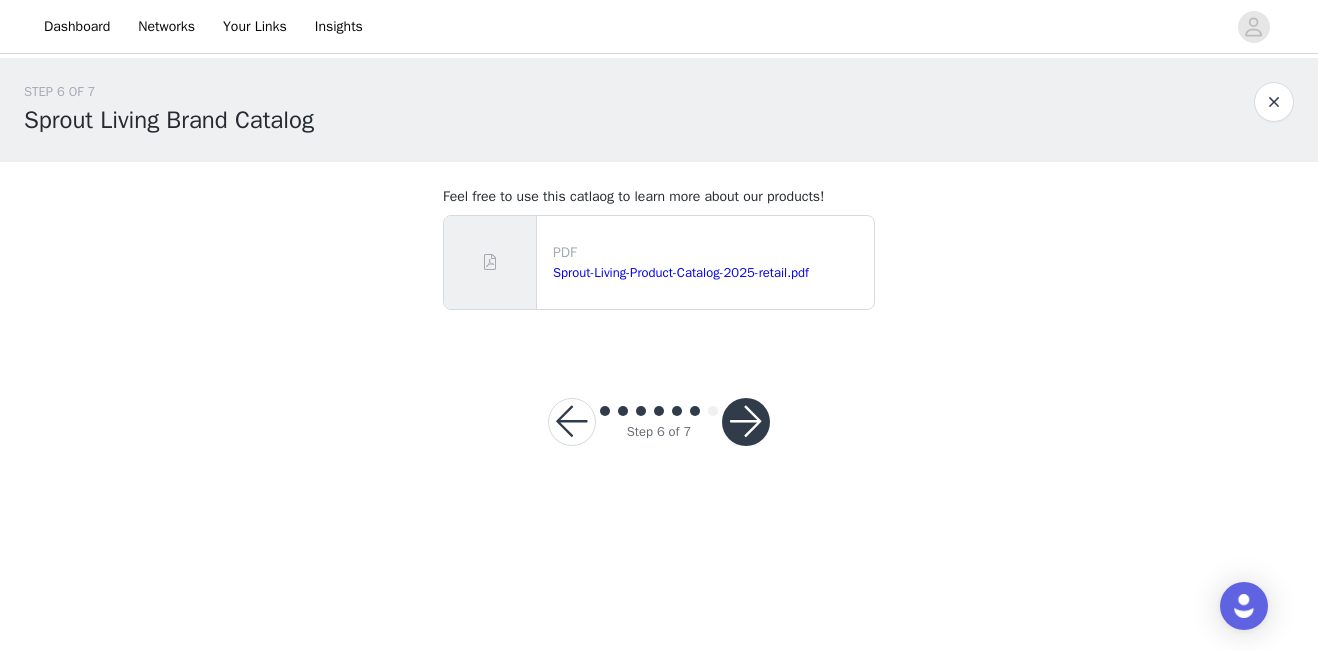click on "Step 6 of 7" at bounding box center (659, 422) 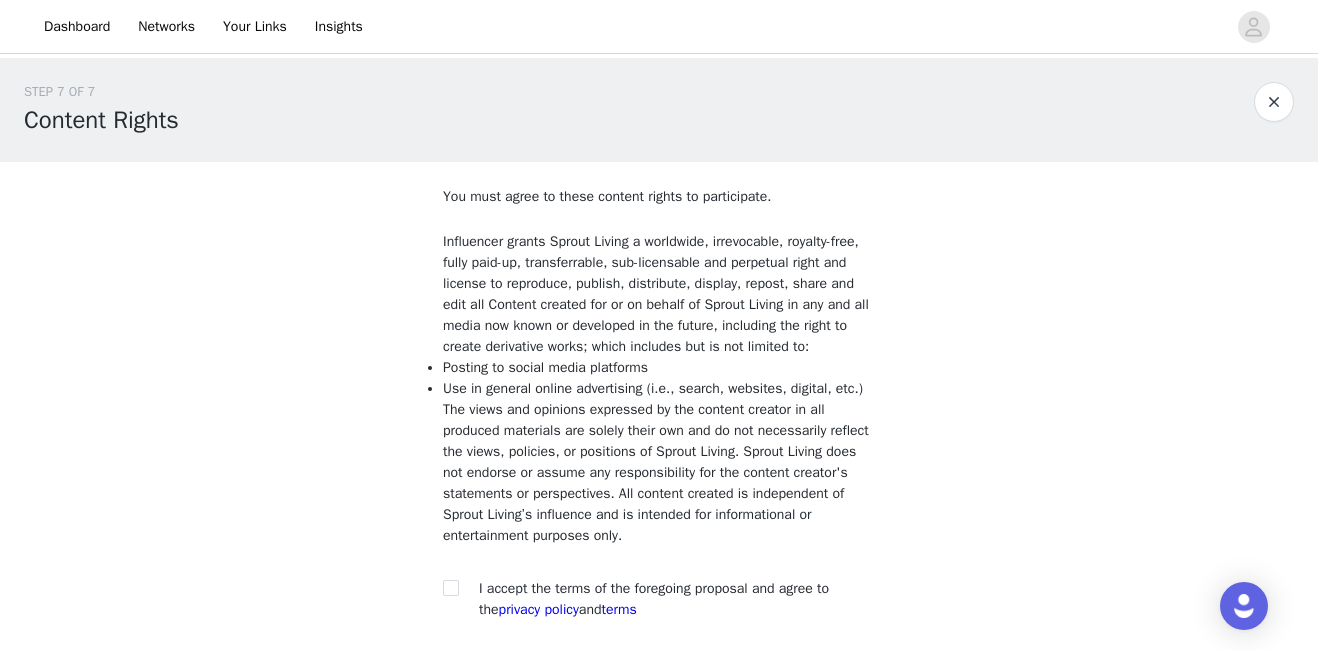 scroll, scrollTop: 211, scrollLeft: 0, axis: vertical 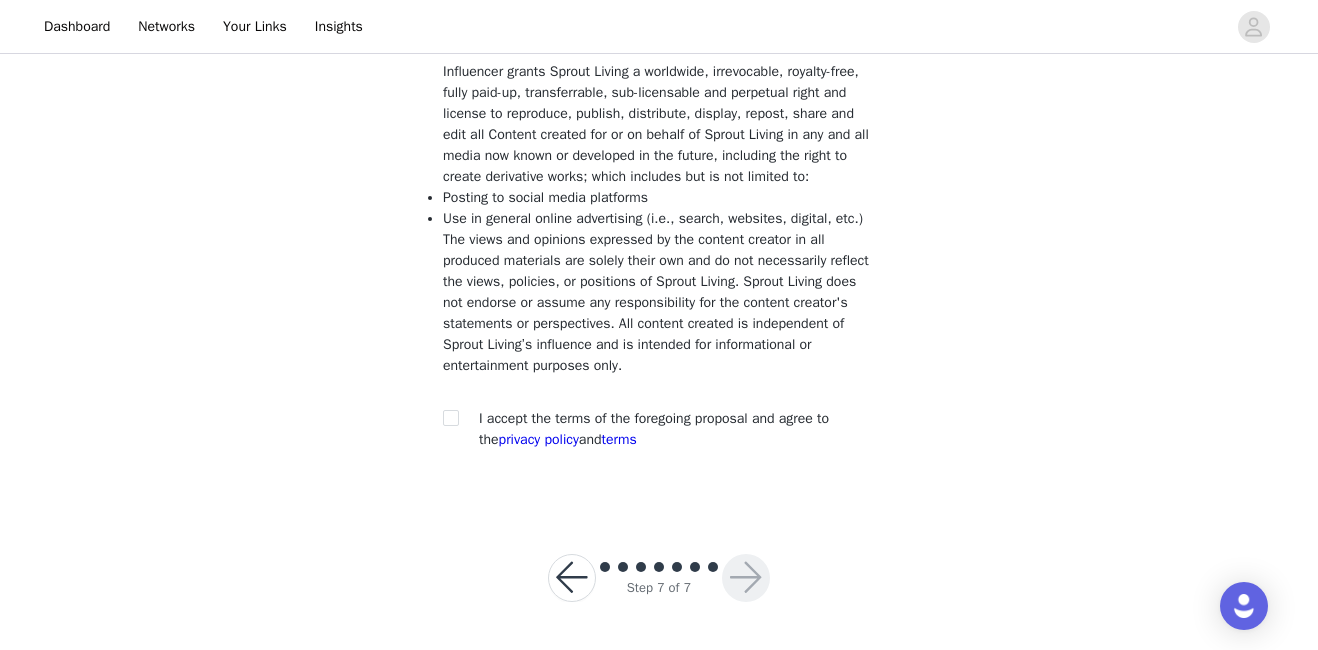click on "I accept the terms of the foregoing proposal and agree to the
privacy policy
and
terms" at bounding box center (659, 429) 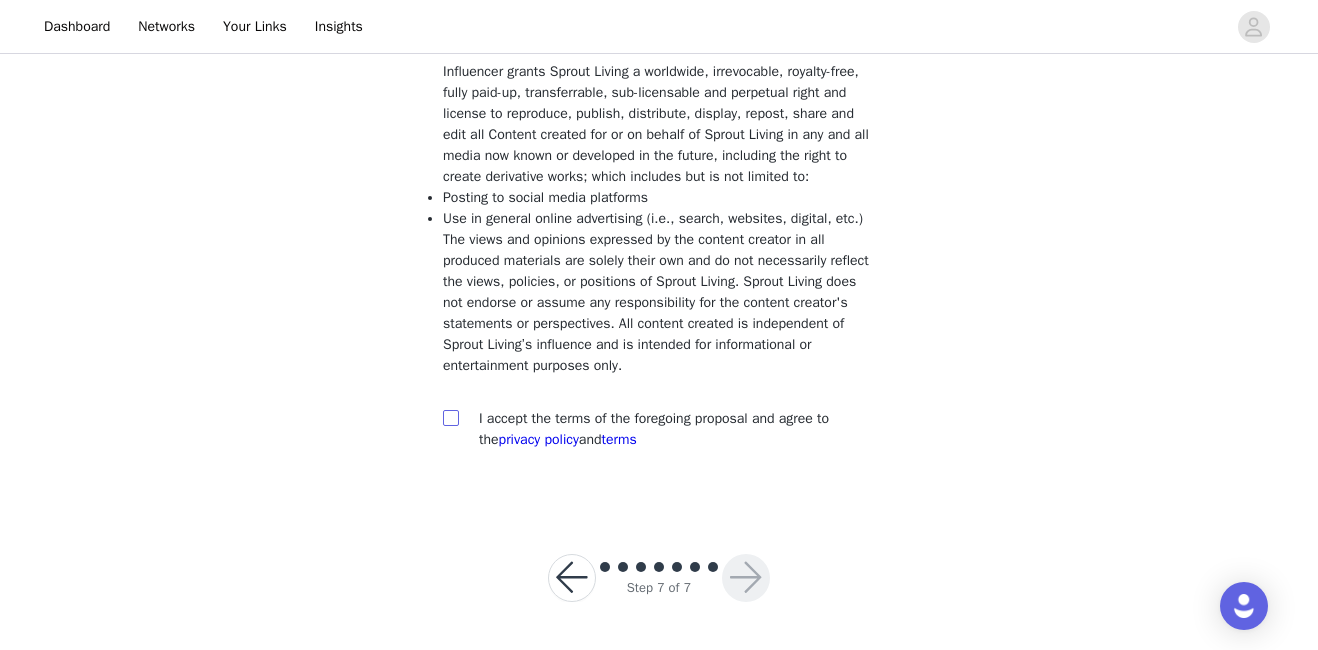 click at bounding box center [450, 417] 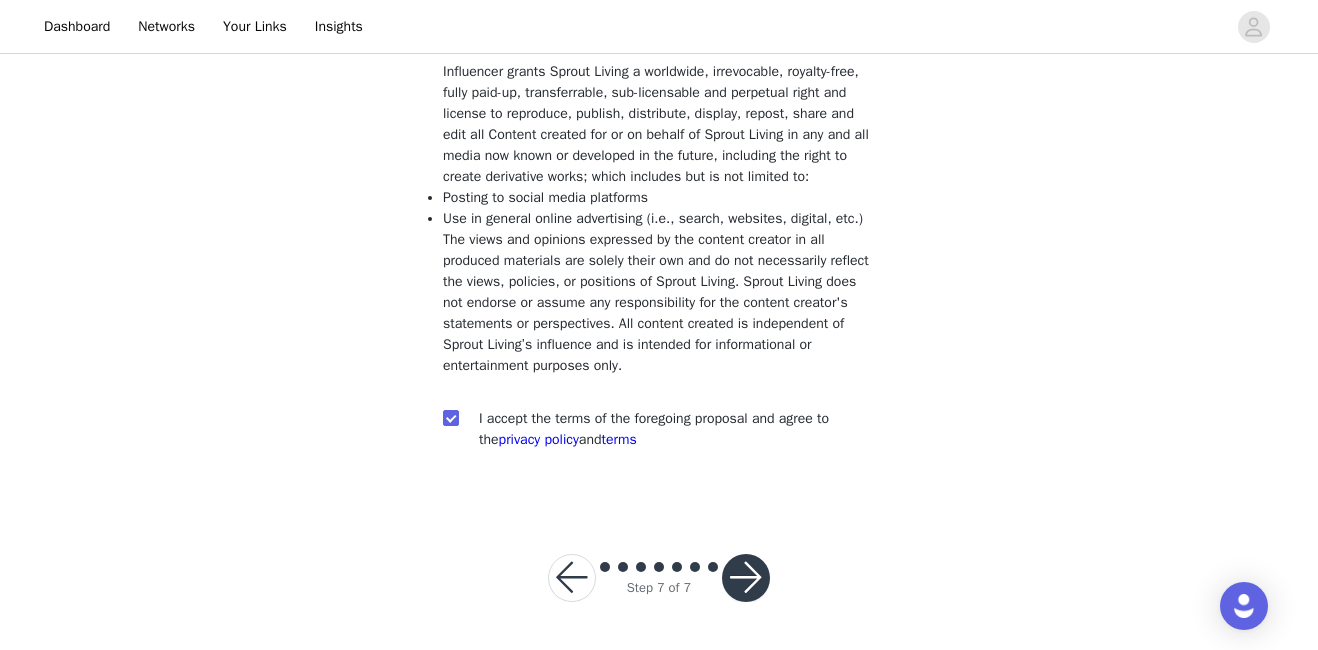 click at bounding box center [746, 578] 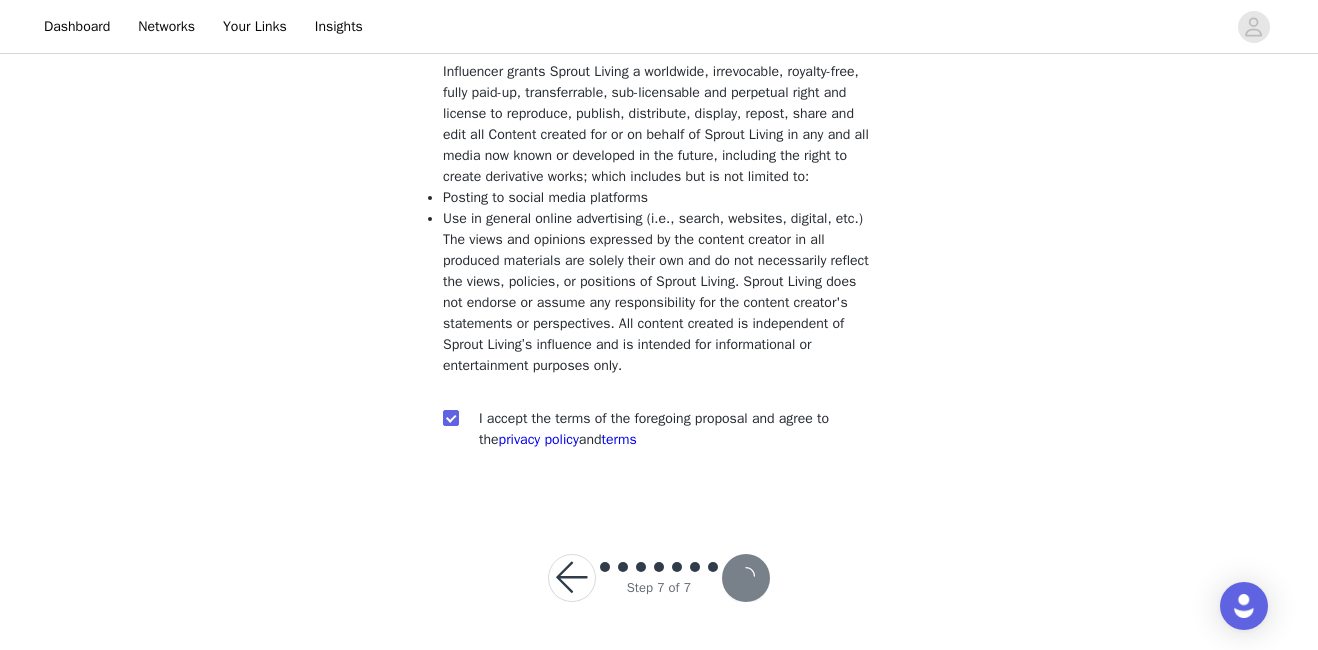 scroll, scrollTop: 0, scrollLeft: 0, axis: both 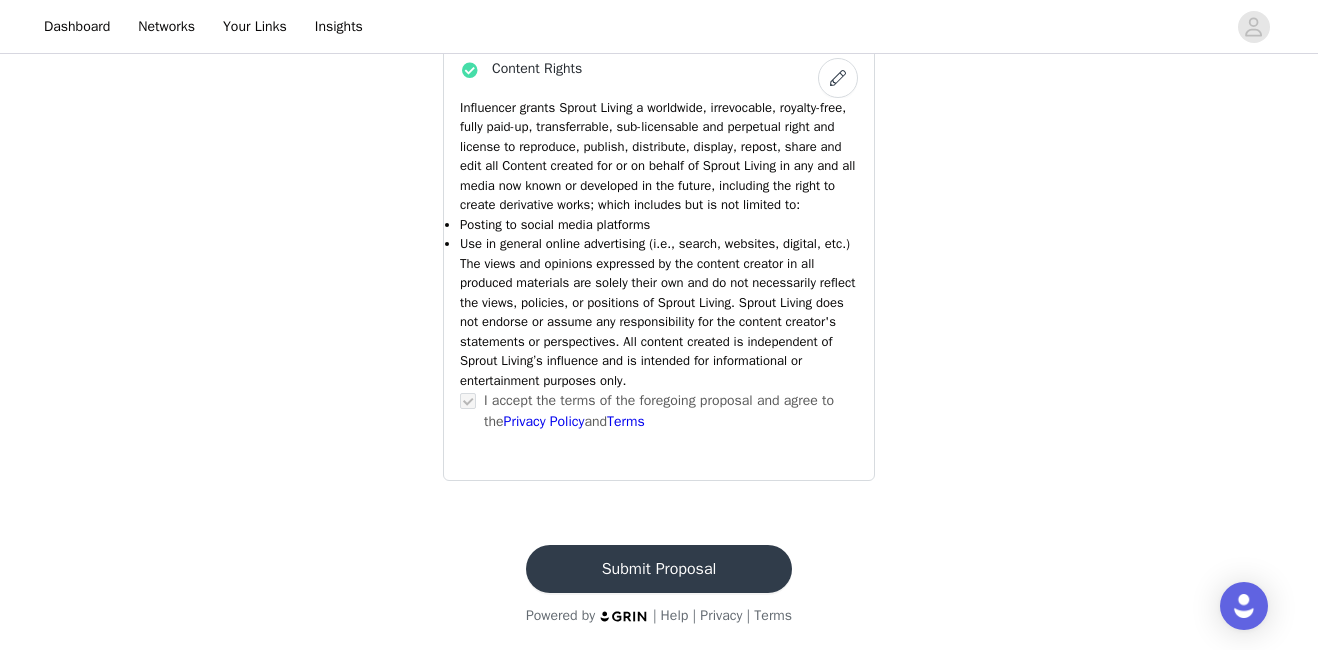 click on "Submit Proposal" at bounding box center (659, 569) 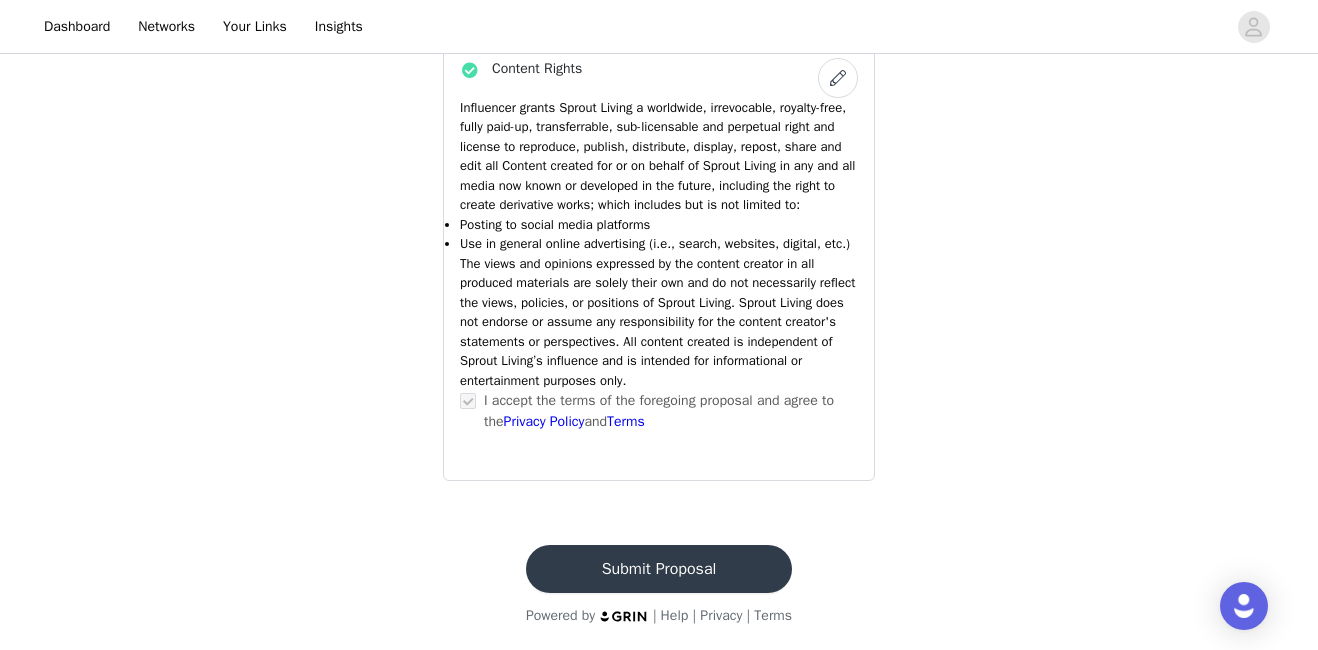 scroll, scrollTop: 0, scrollLeft: 0, axis: both 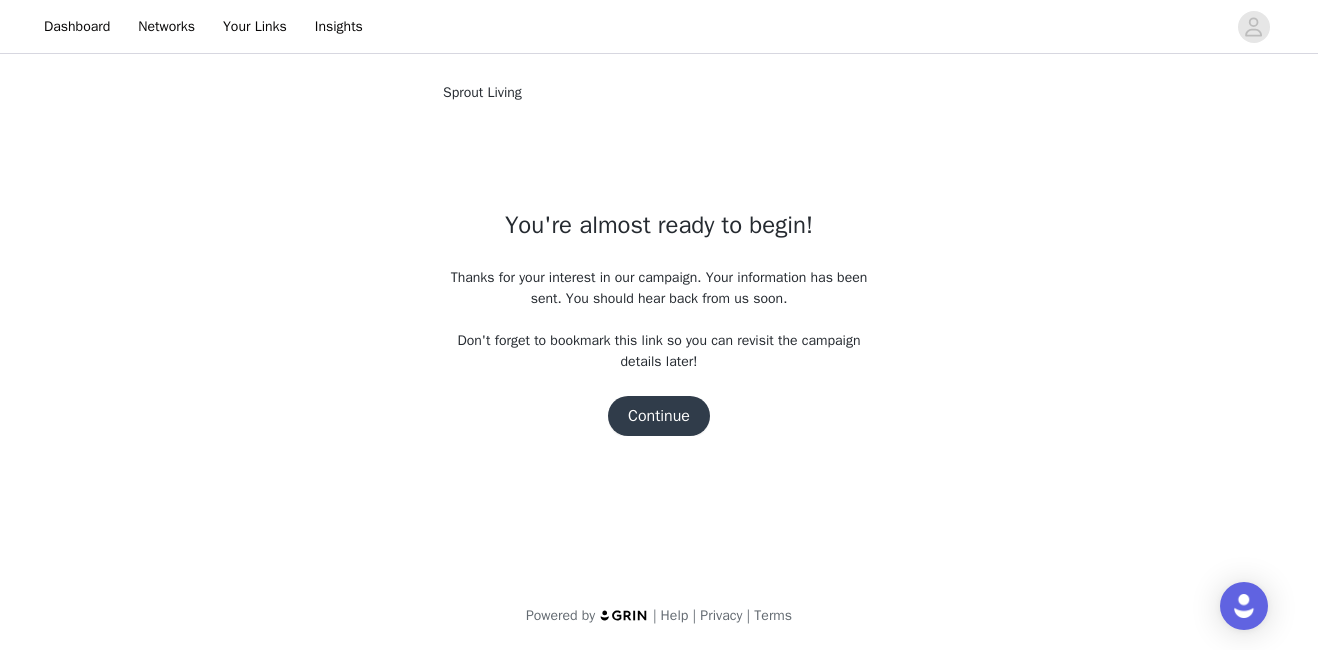 click on "Continue" at bounding box center [659, 416] 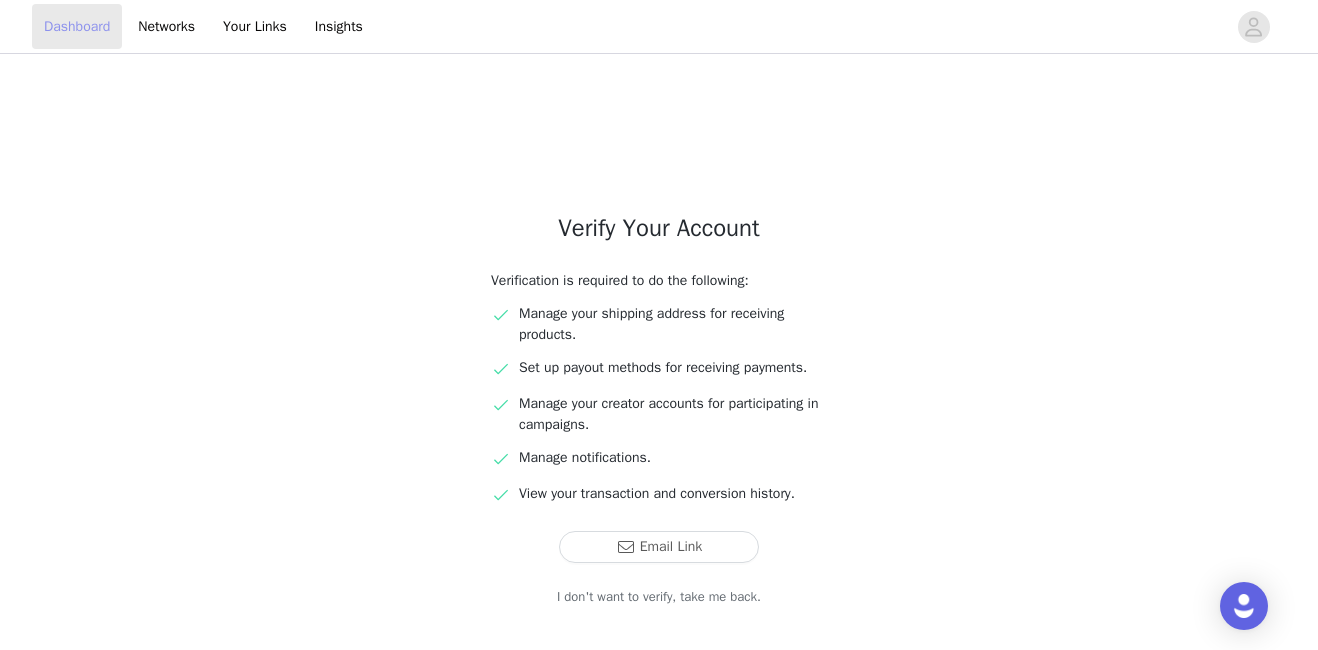 click on "Dashboard" at bounding box center (77, 26) 